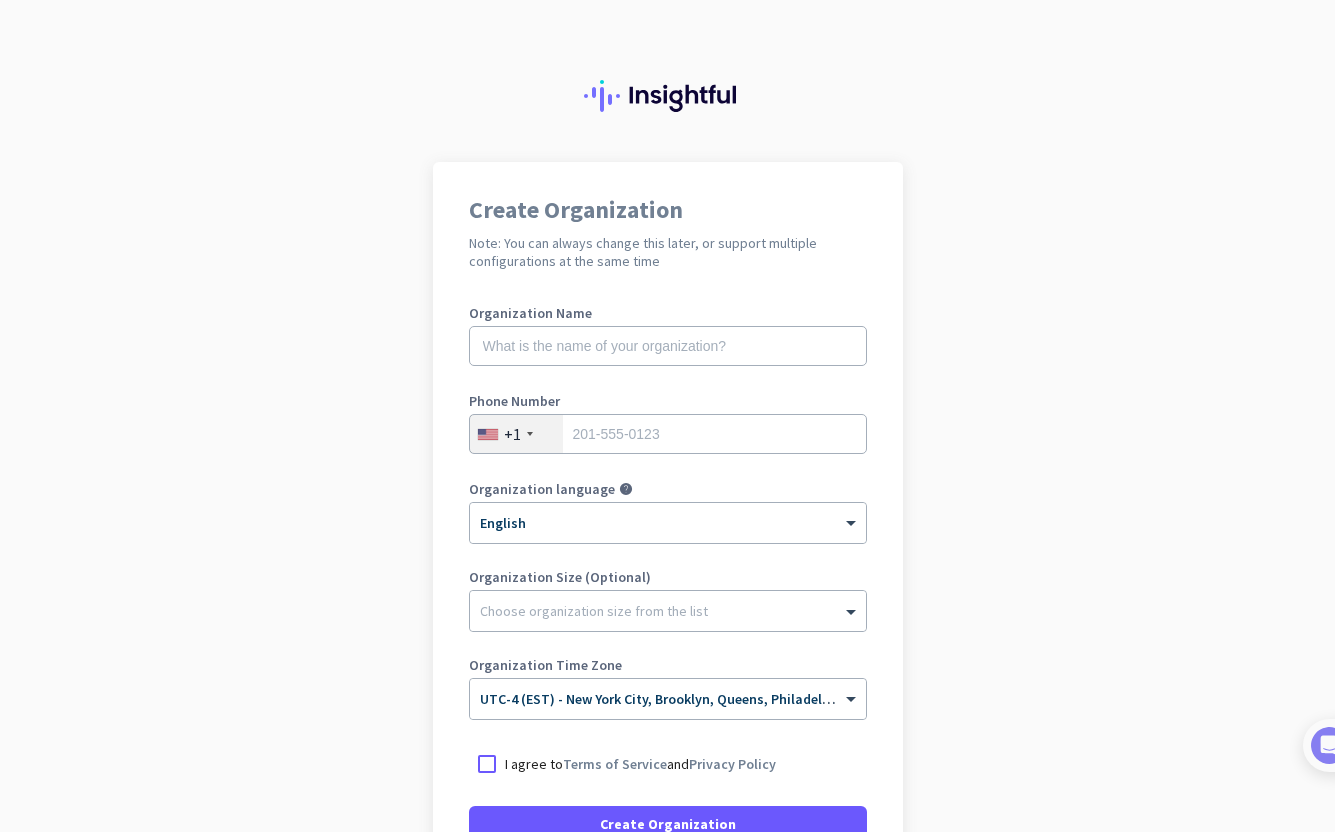 scroll, scrollTop: 0, scrollLeft: 0, axis: both 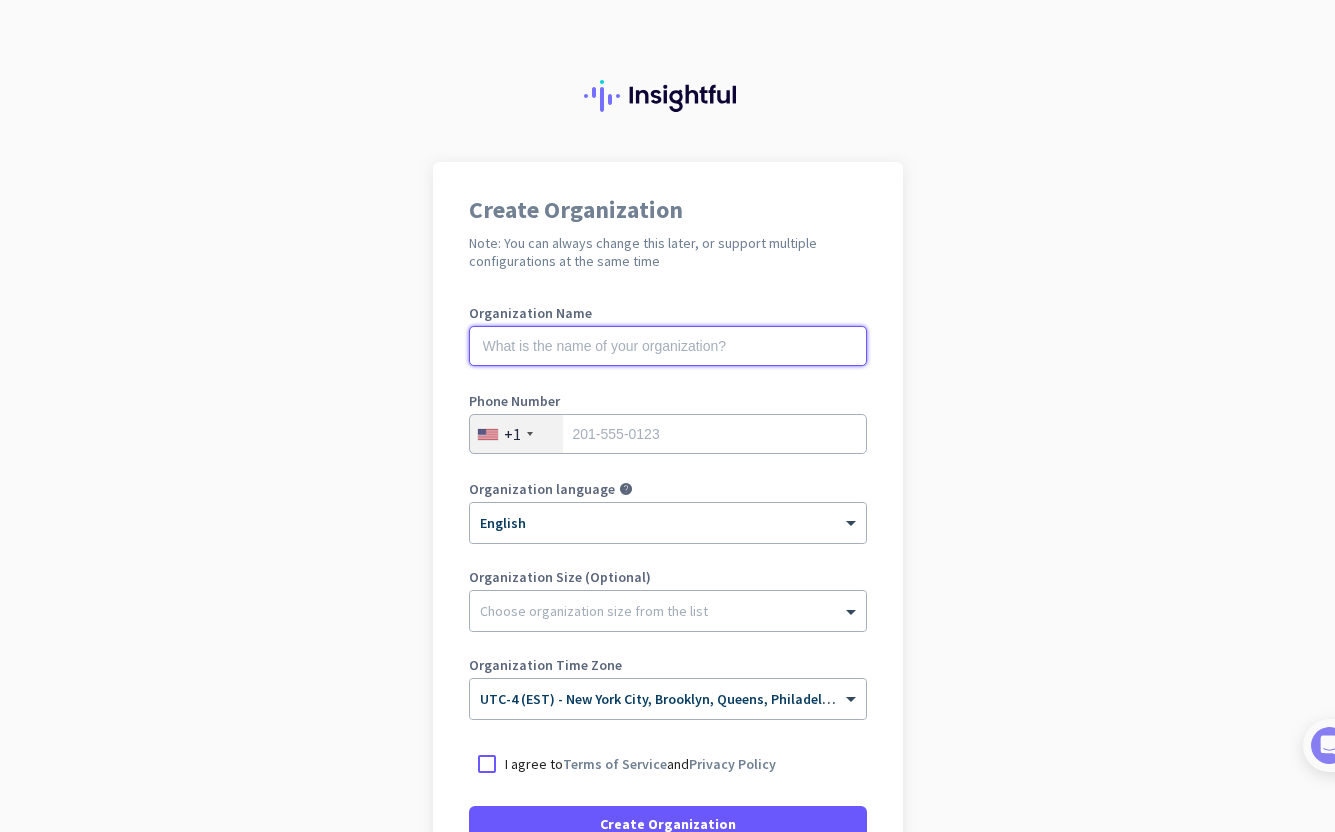 click 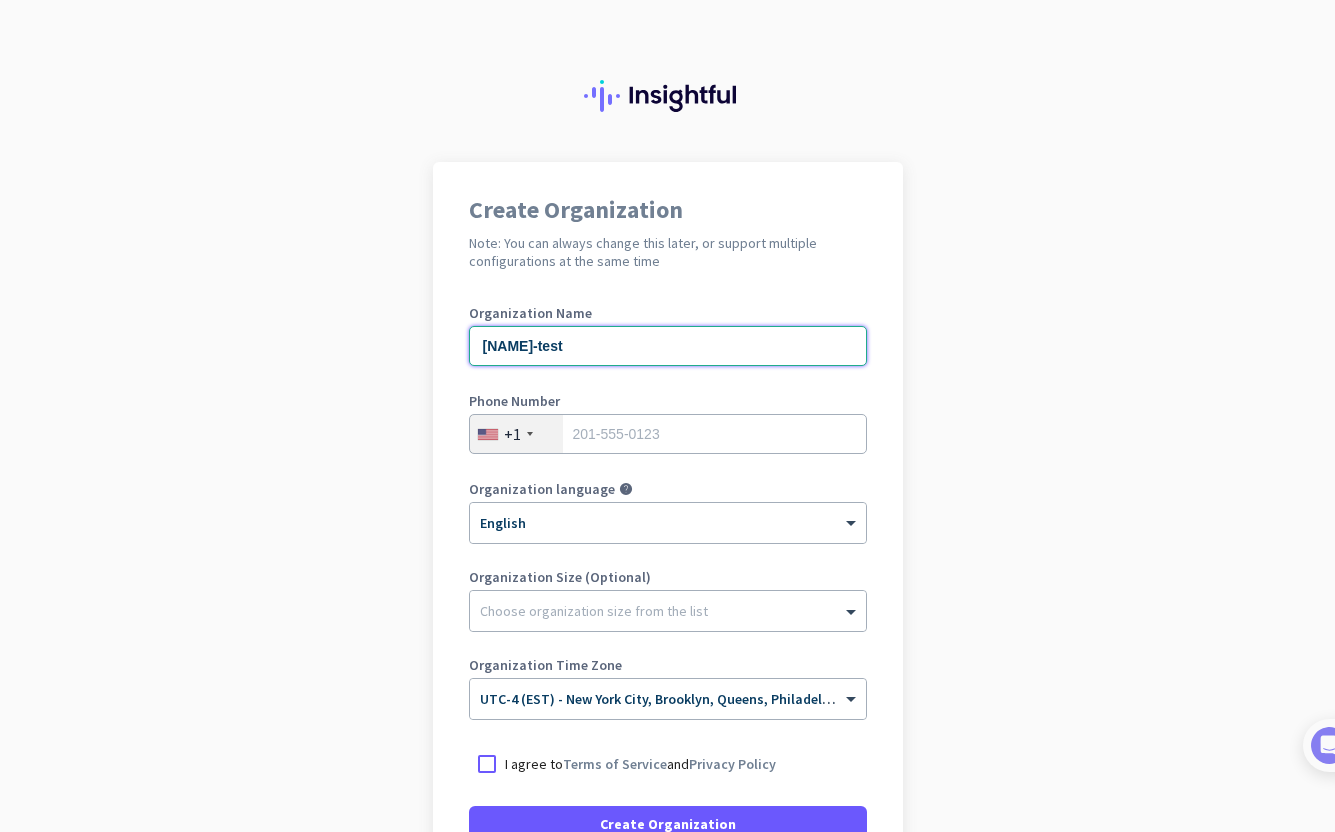 type on "[NAME]-test" 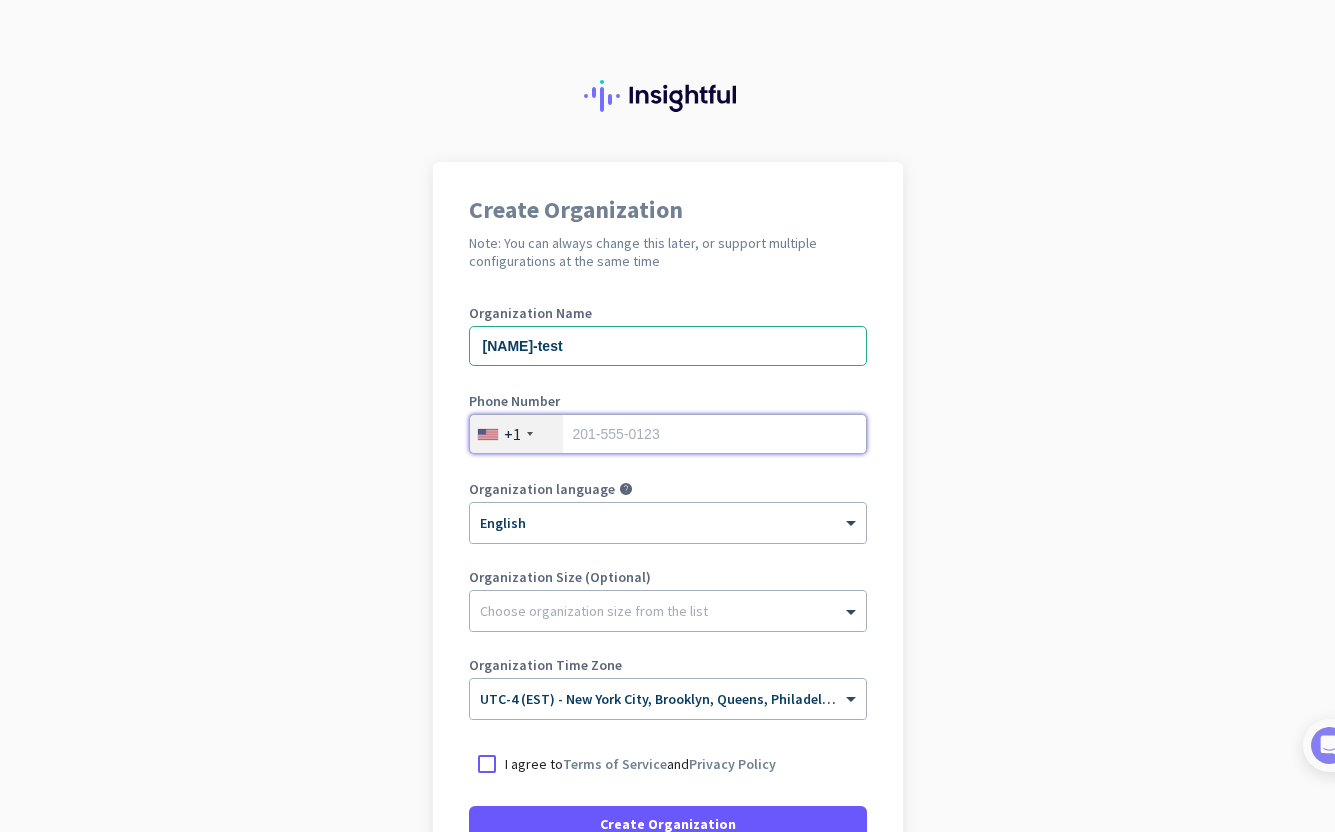 click at bounding box center (668, 434) 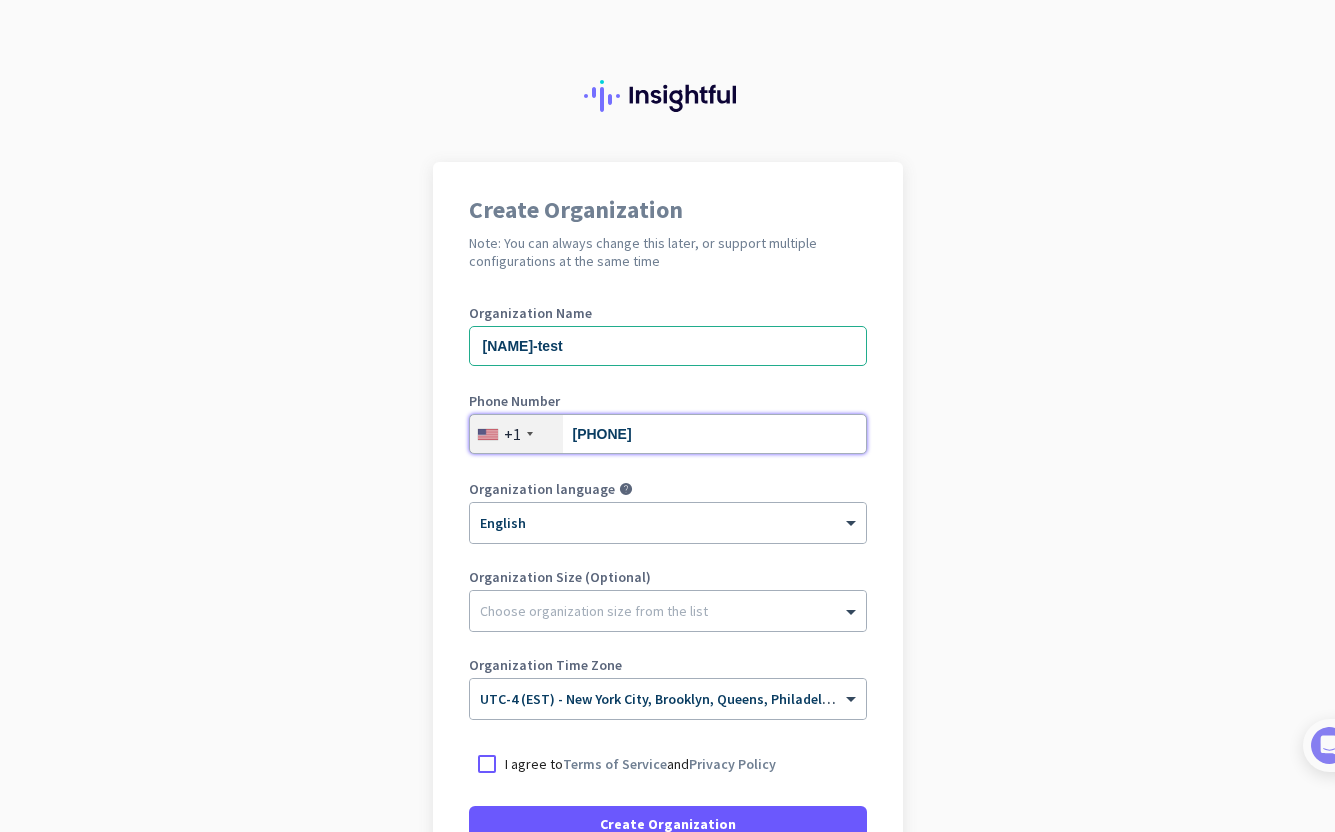 type on "[PHONE]" 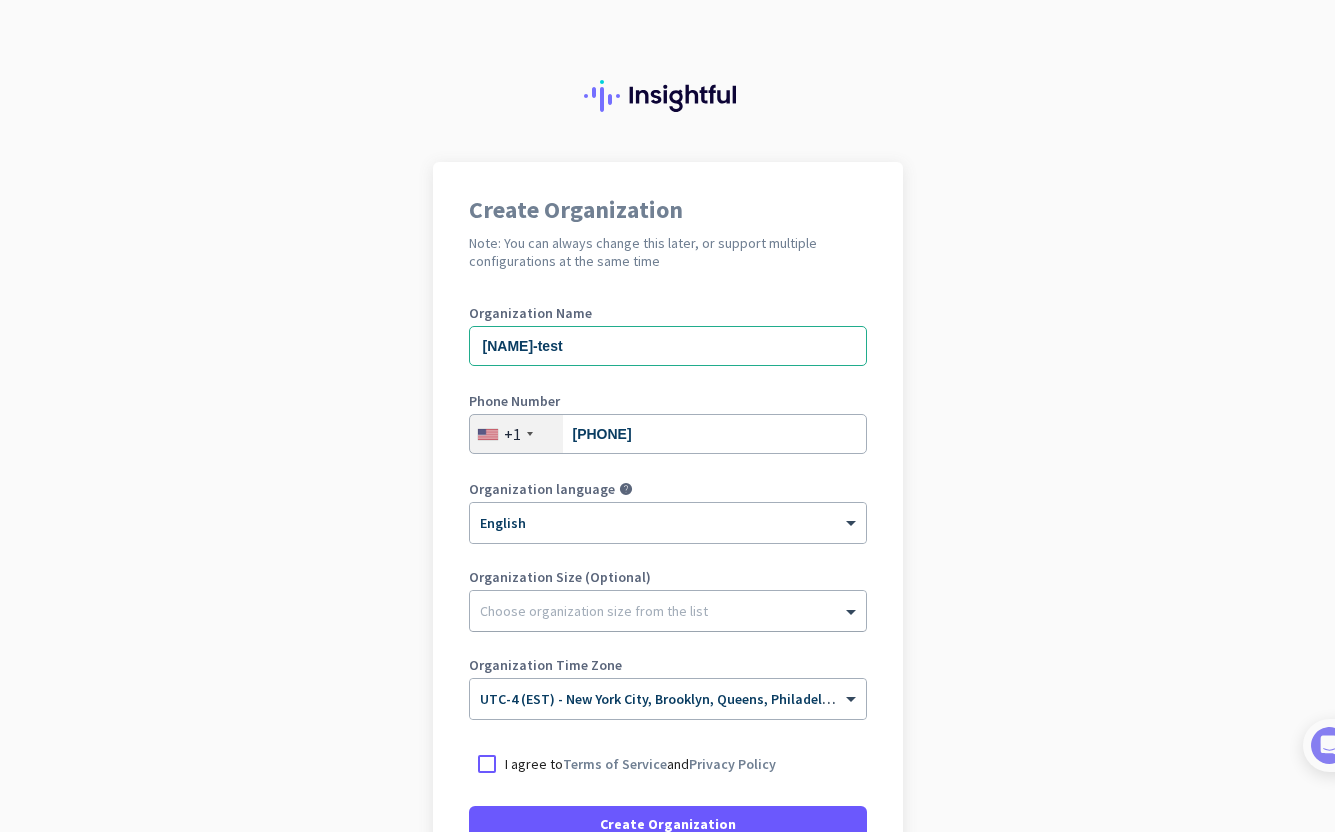click 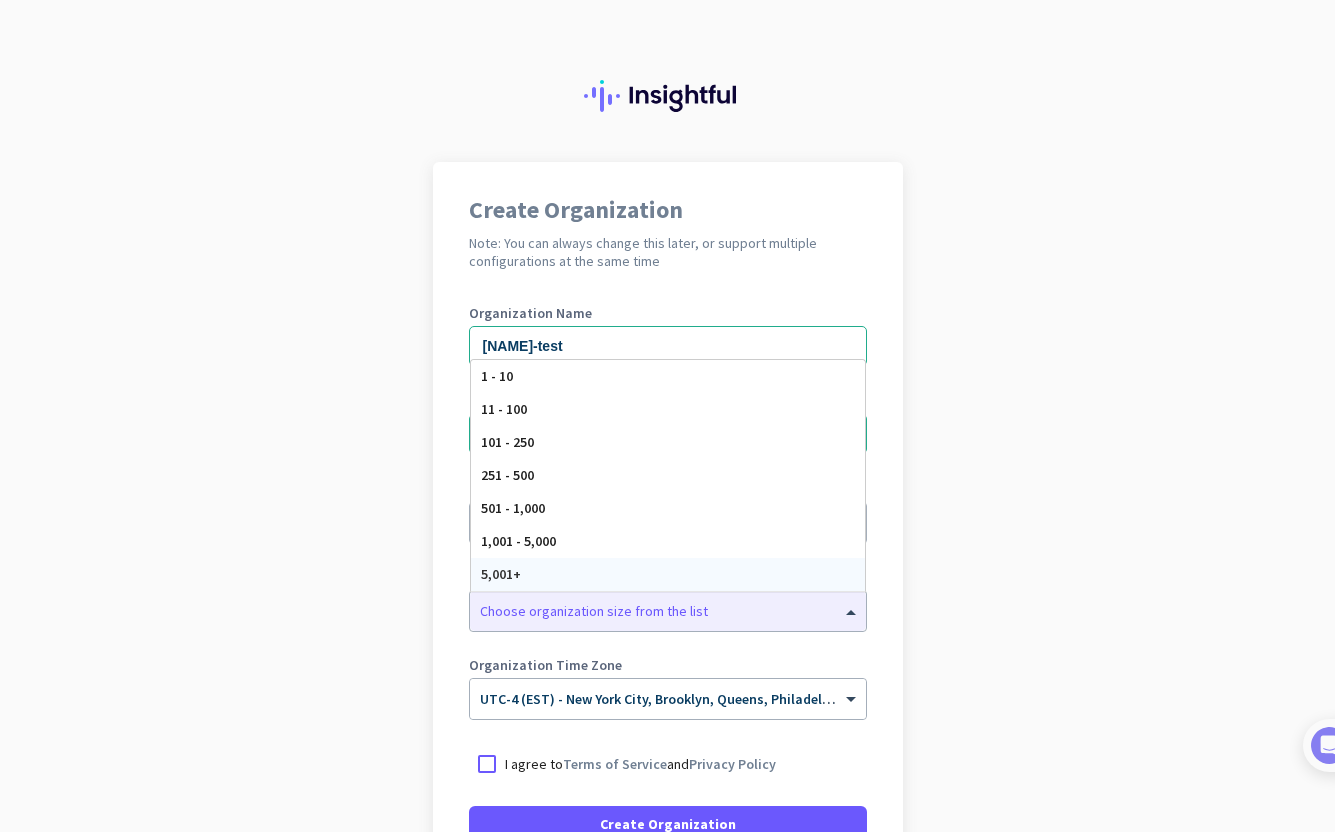click on "Create Organization  Note: You can always change this later, or support multiple configurations at the same time  Organization Name [NAME]-test Phone Number  +1  [PHONE] Organization language help × English Organization Size (Optional) Choose organization size from the list 1 - 10 11 - 100 101 - 250 251 - 500 501 - 1,000 1,001 - 5,000 5,001+ Organization Time Zone × UTC-4 (EST) - [CITY], [CITY], [CITY], [CITY]  I agree to  Terms of Service  and  Privacy Policy   Create Organization     Go back" 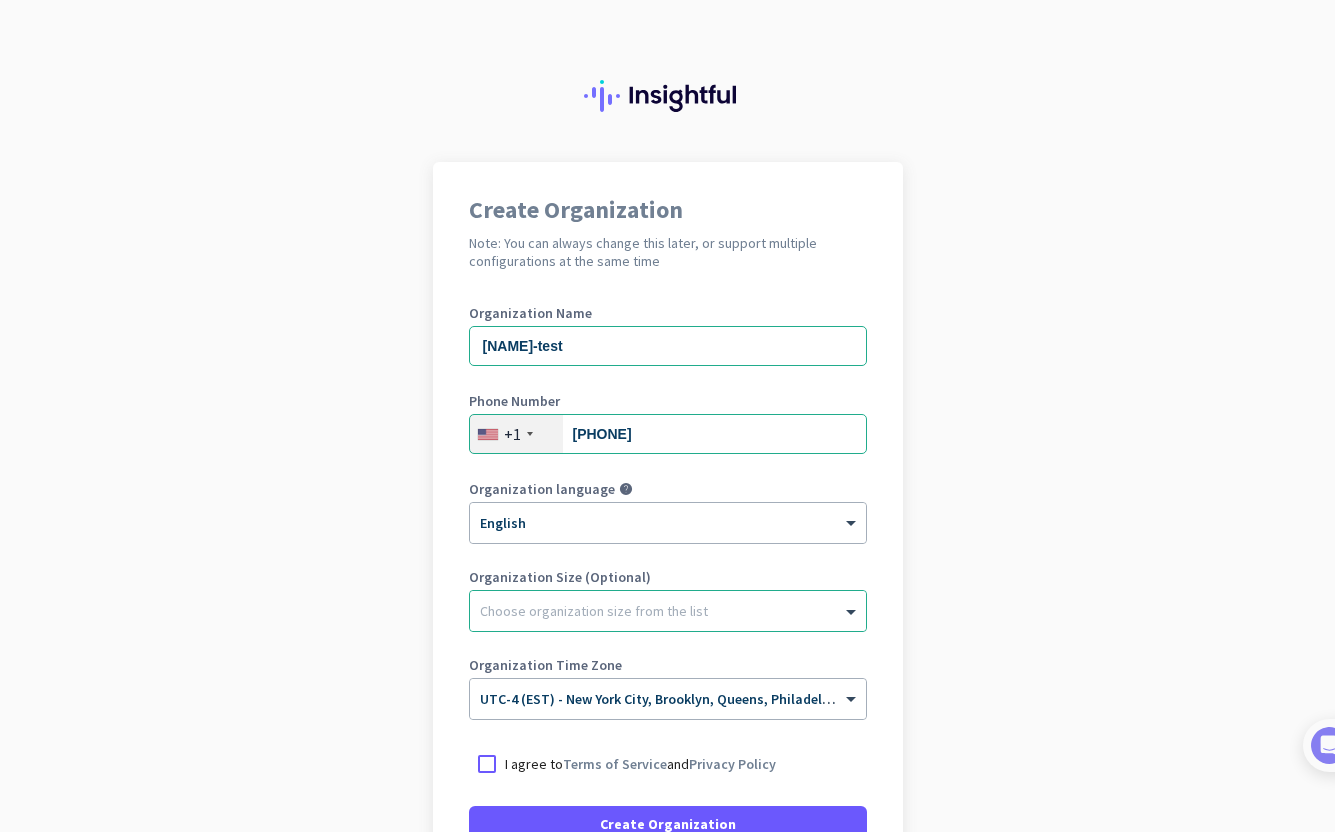 scroll, scrollTop: 196, scrollLeft: 0, axis: vertical 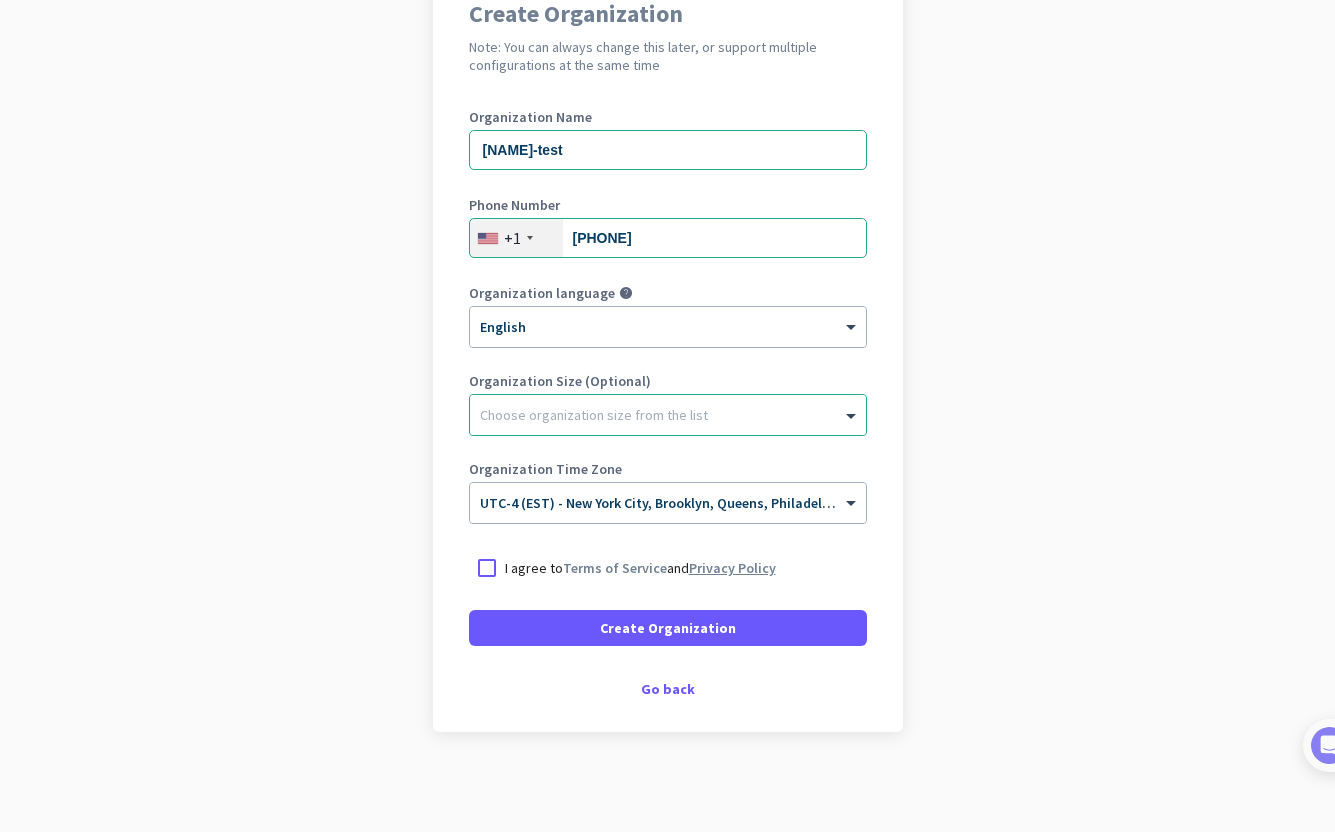 click on "Privacy Policy" at bounding box center [732, 568] 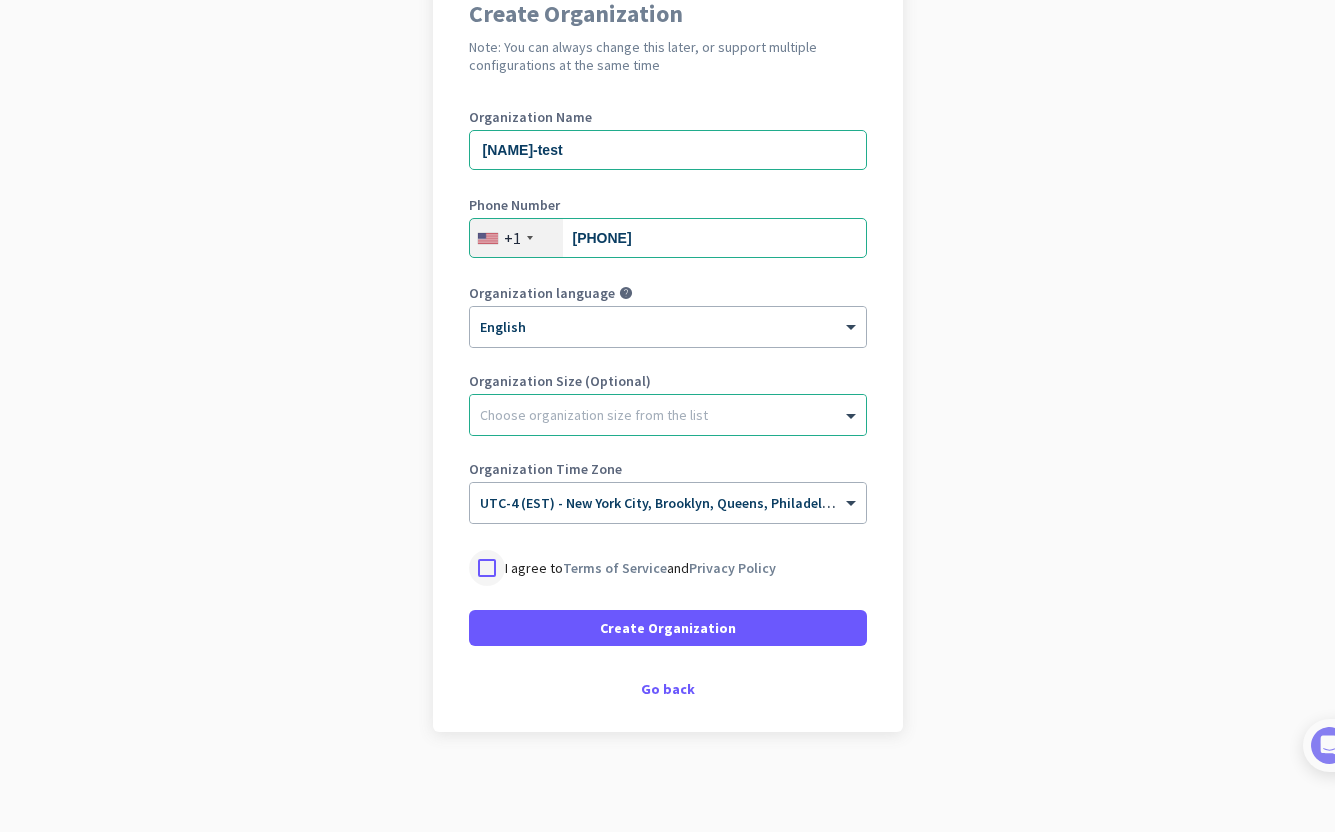 click at bounding box center [487, 568] 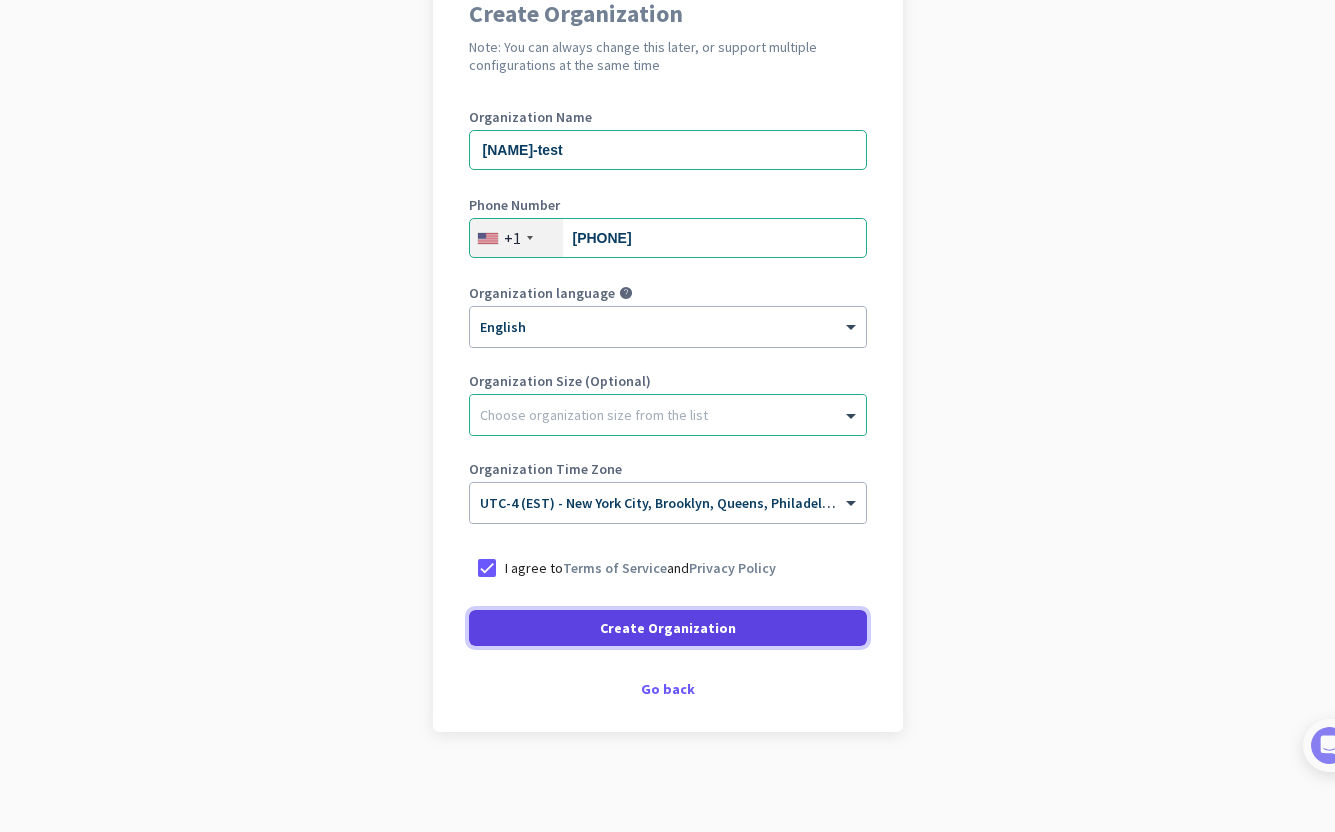 click 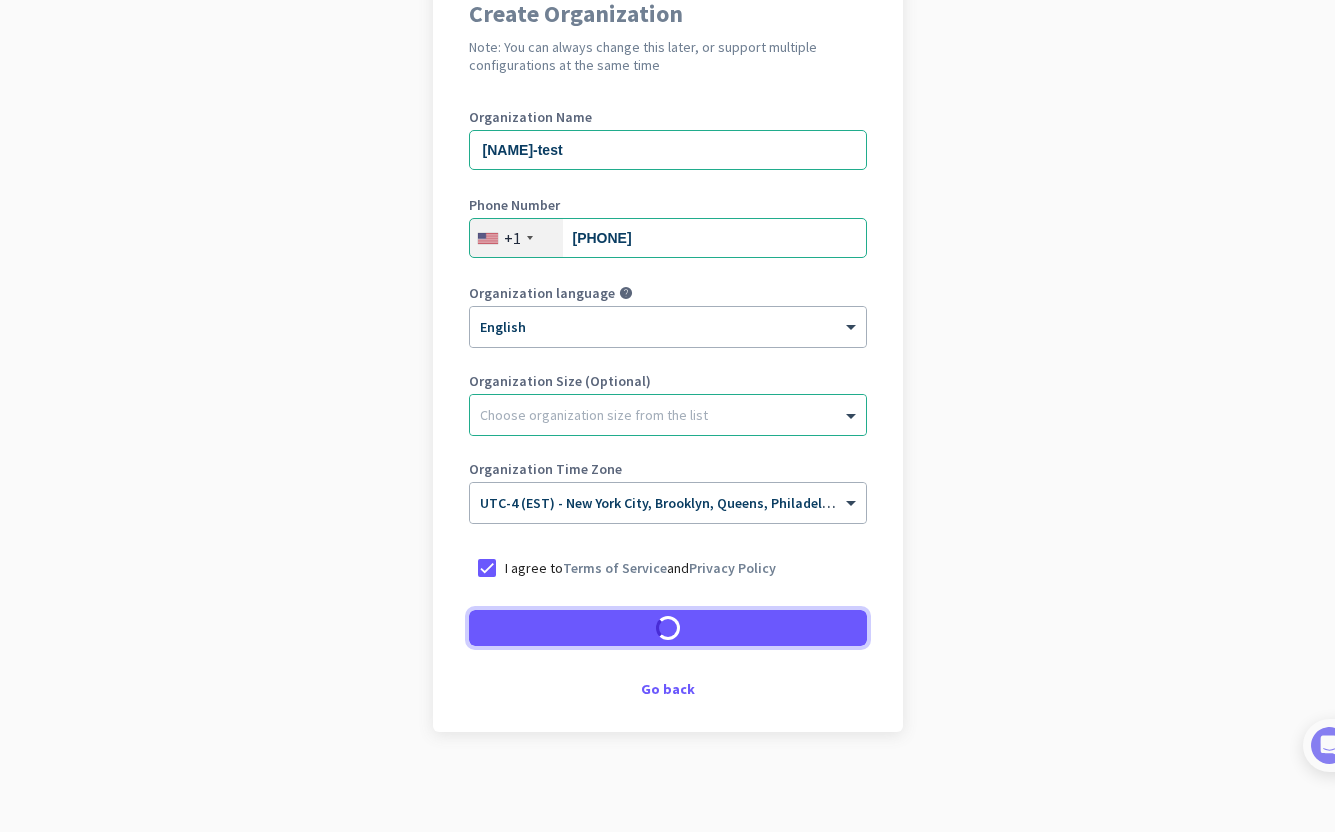 scroll, scrollTop: 0, scrollLeft: 0, axis: both 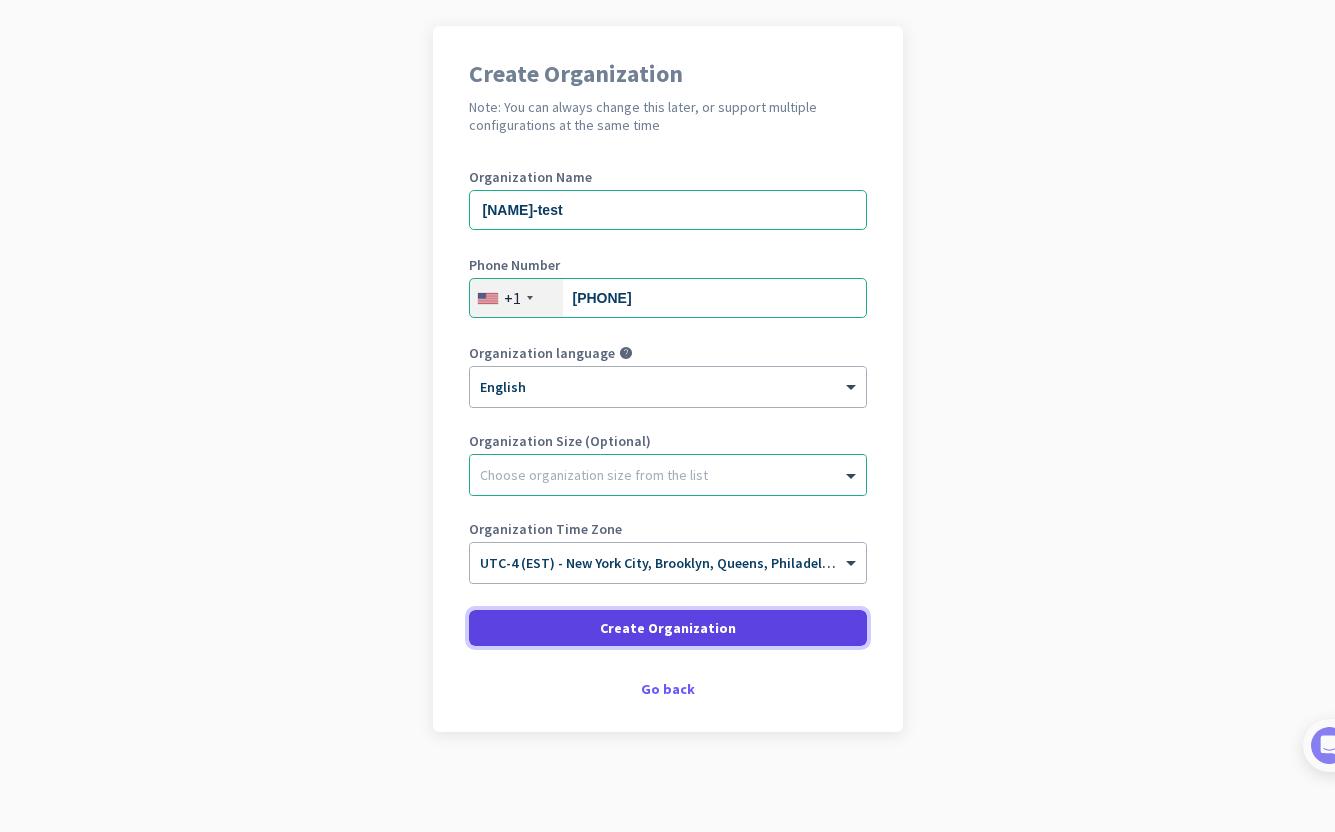 click on "Create Organization" 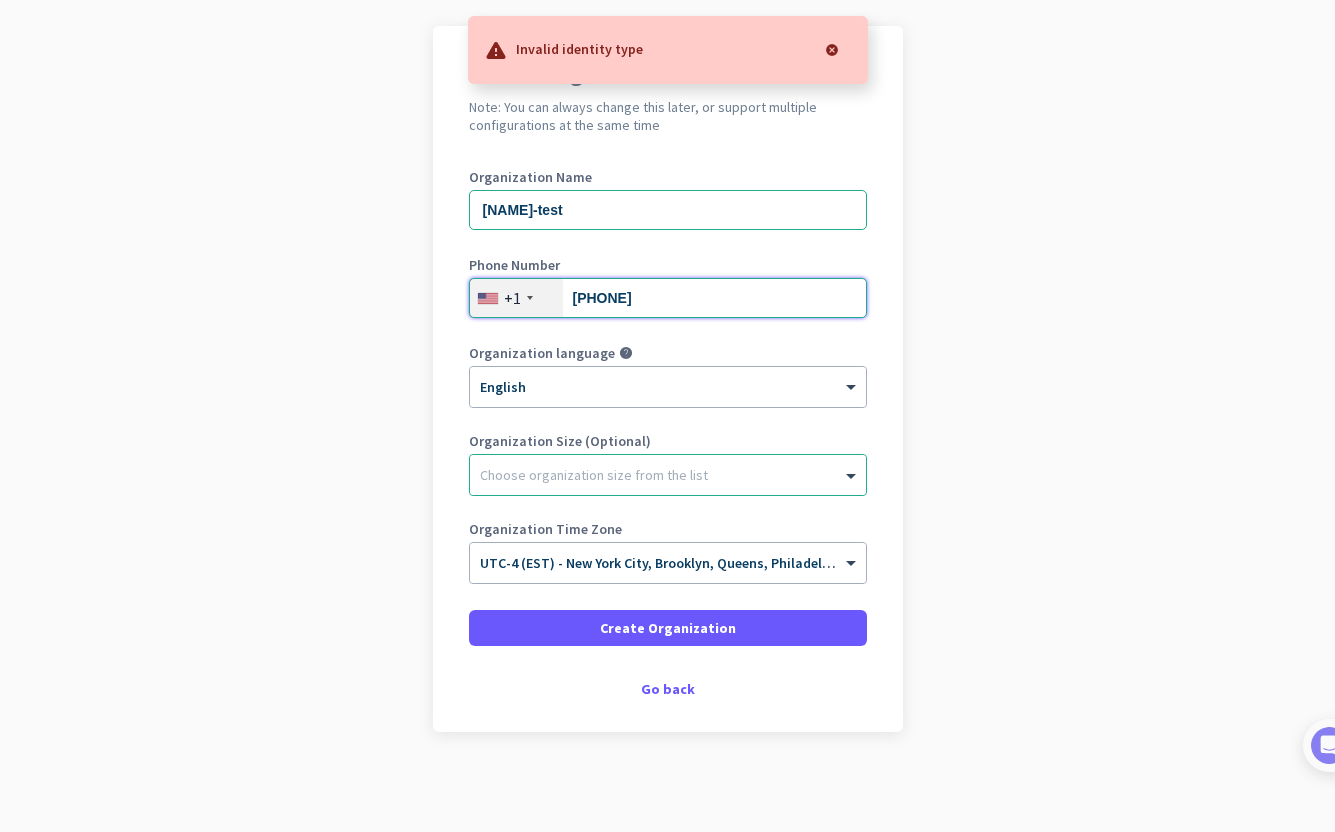 click on "[PHONE]" at bounding box center [668, 298] 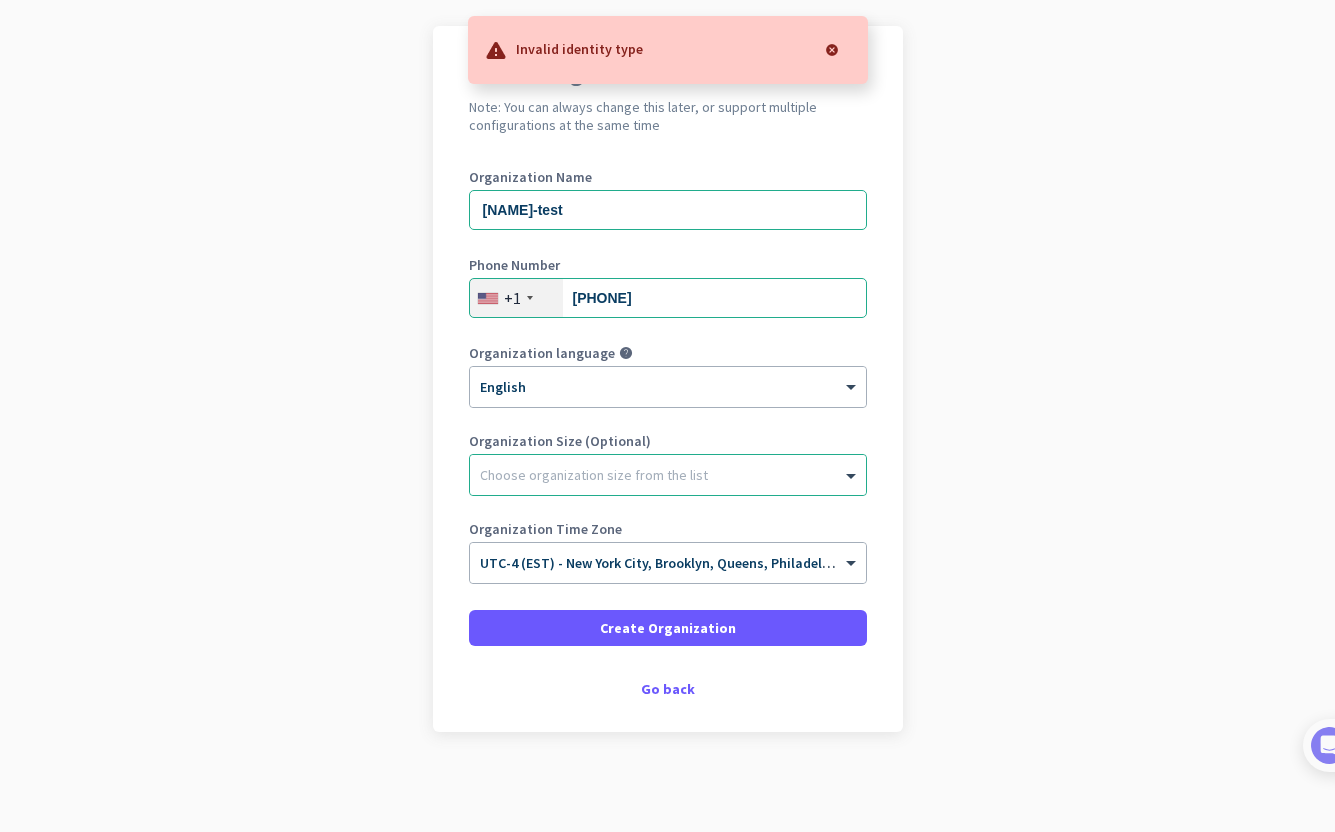 click on "Organization Size (Optional) Choose organization size from the list" 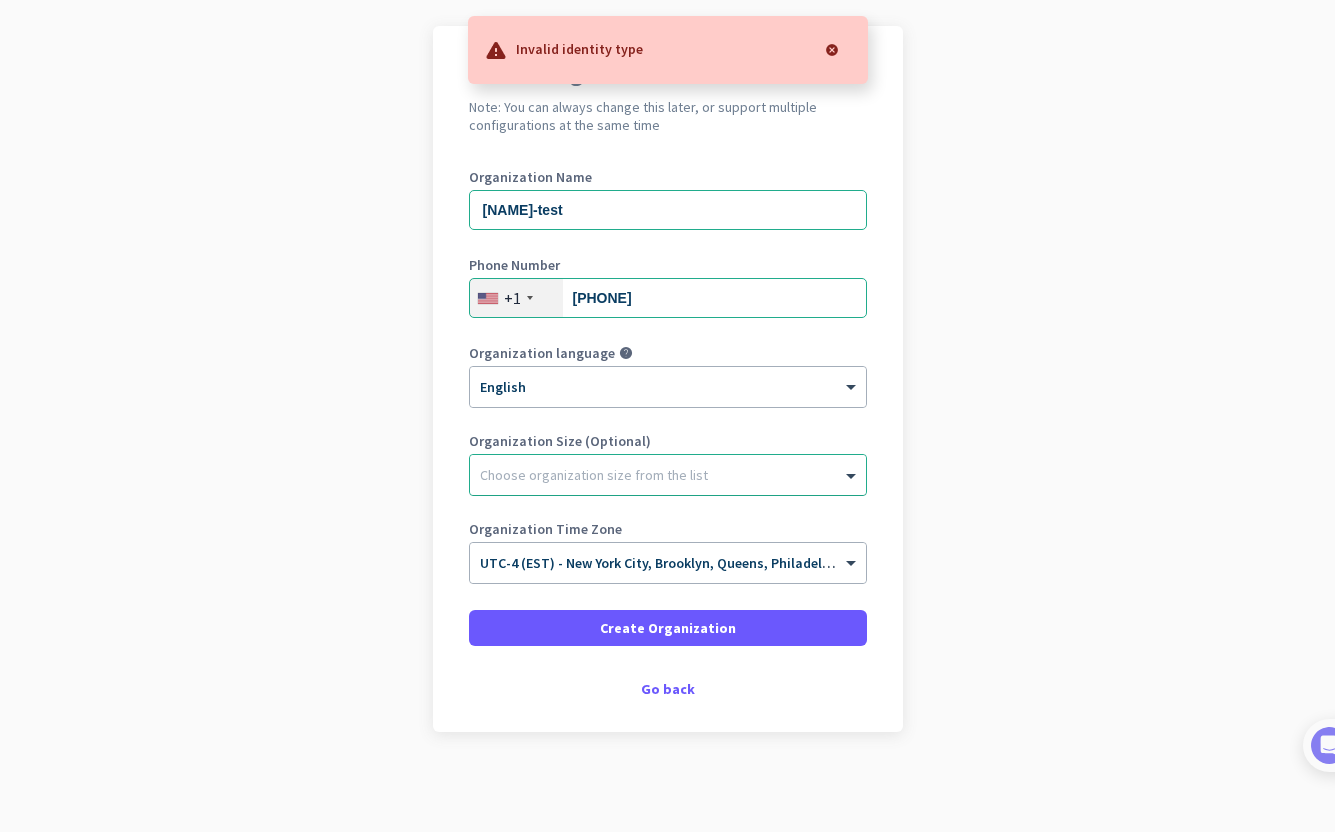 click 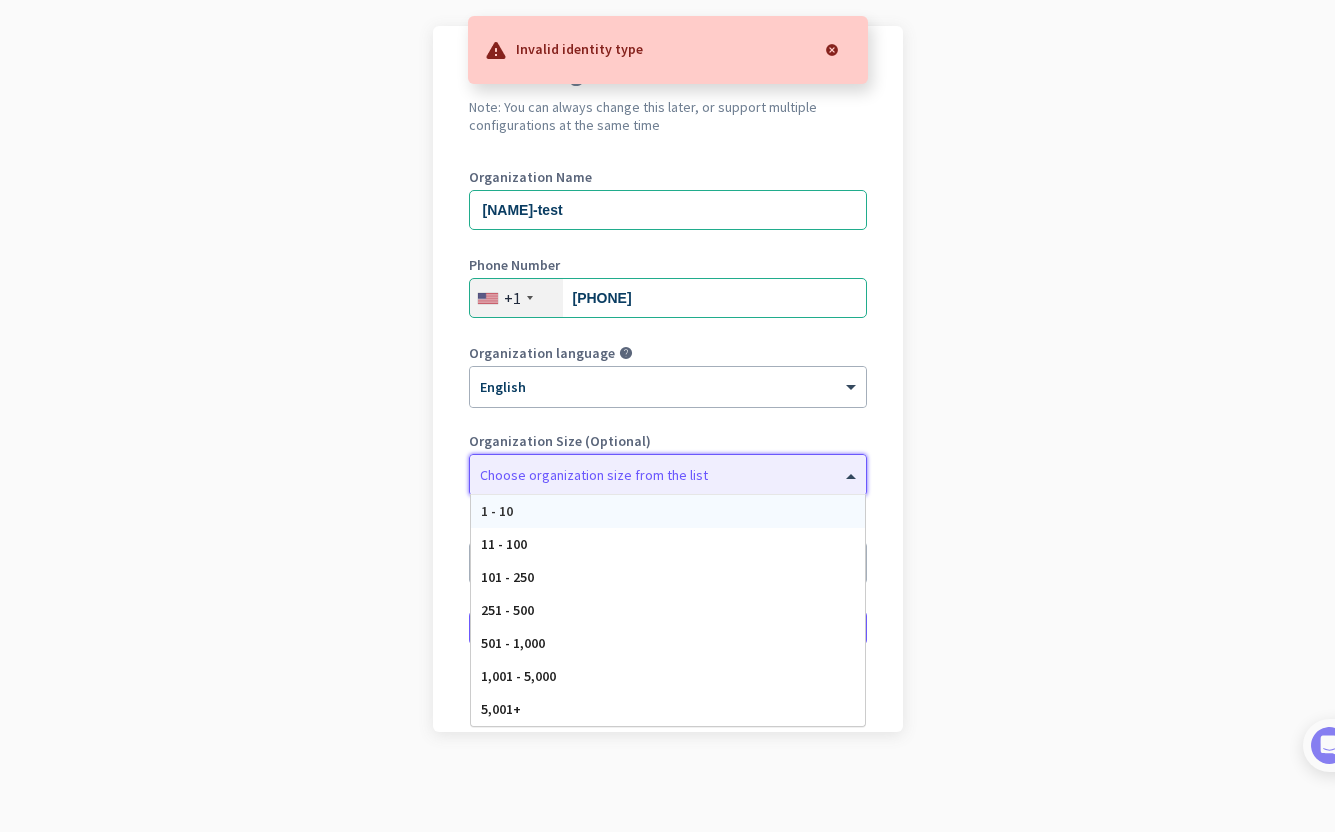 click on "1 - 10" at bounding box center [668, 511] 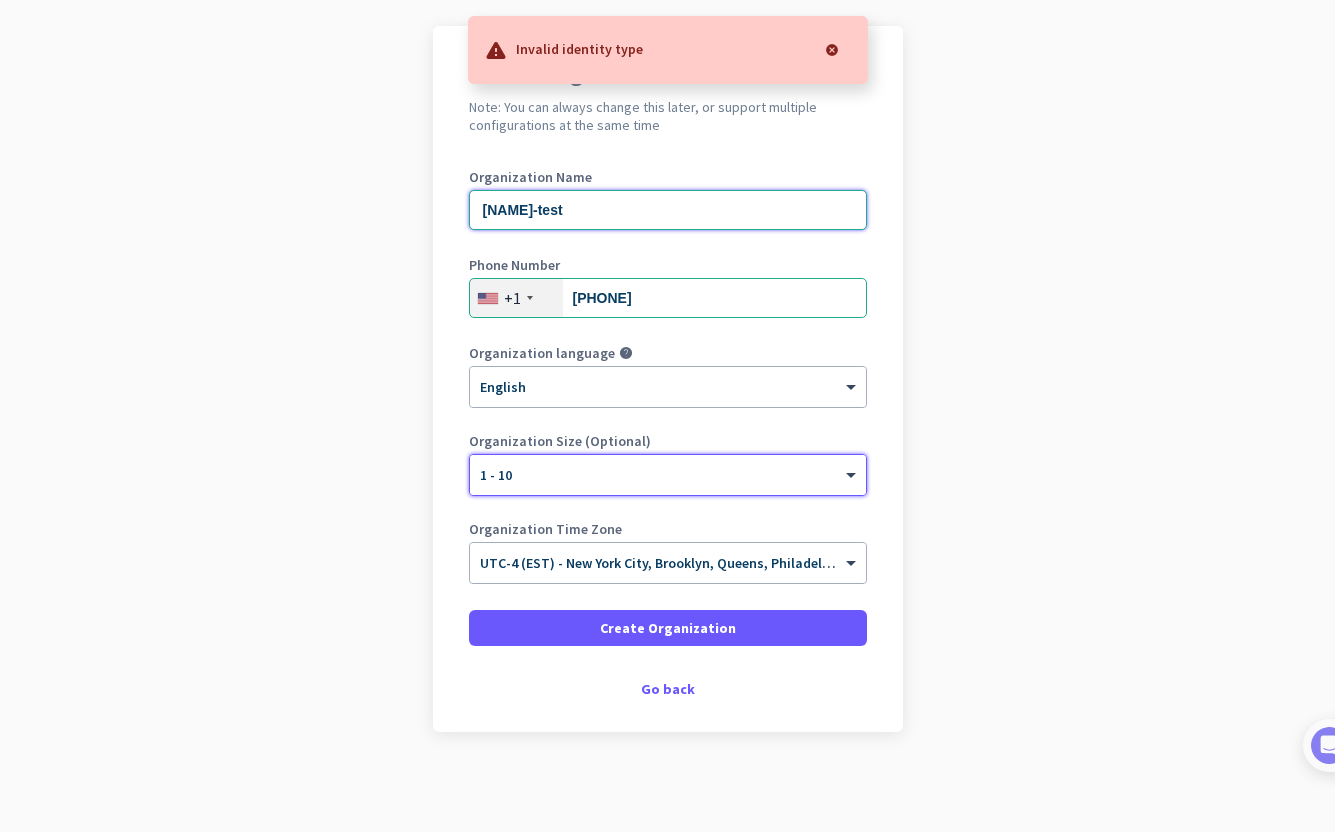 click on "[NAME]-test" 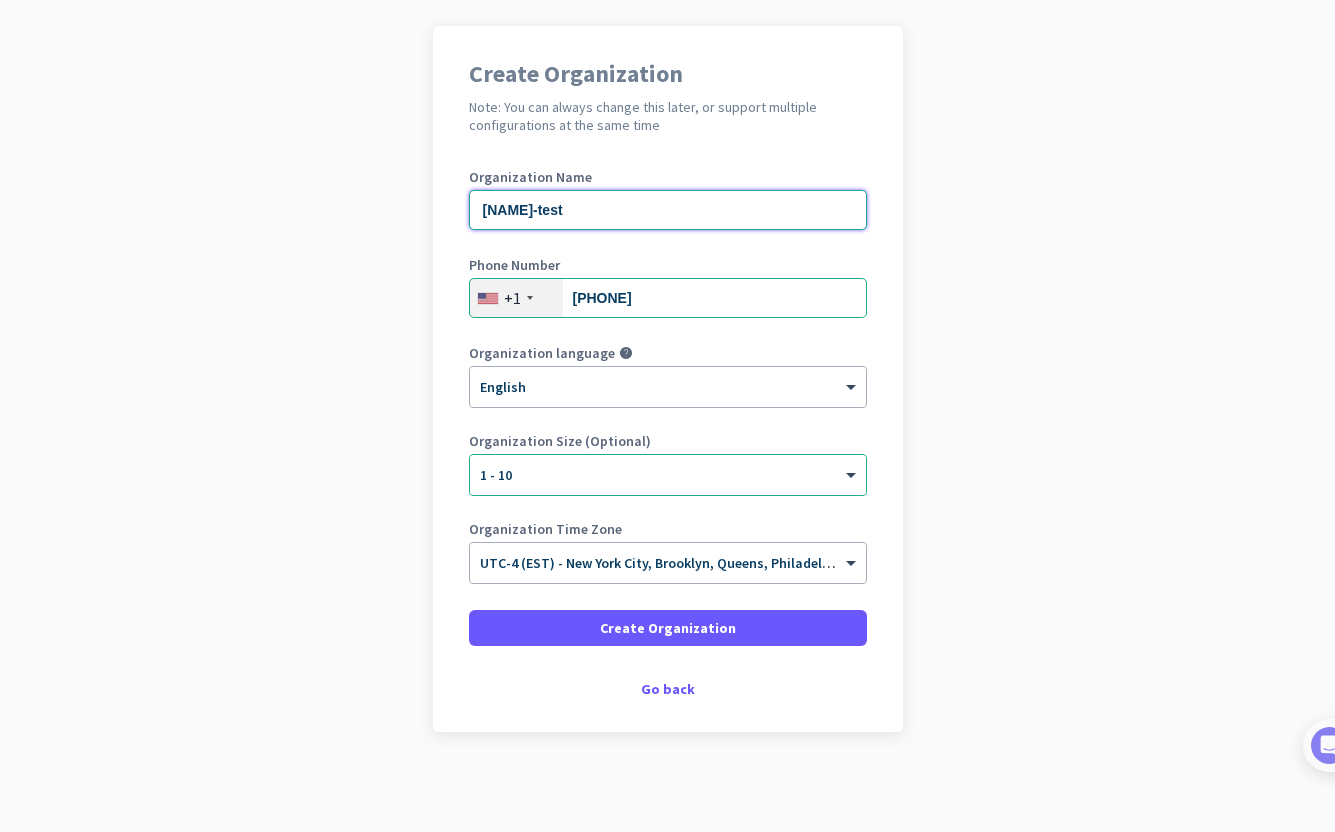 type on "[NAME]-test" 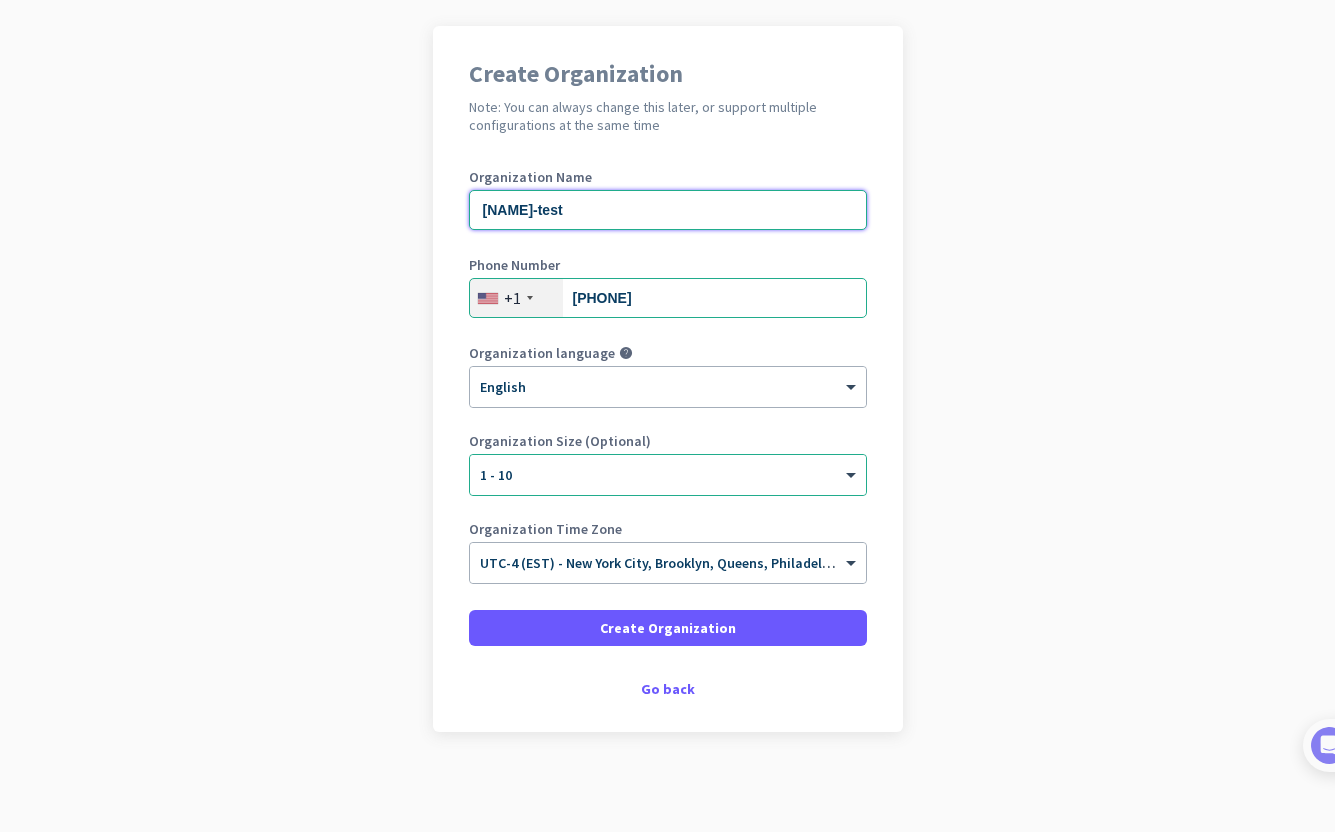 click on "Create Organization" 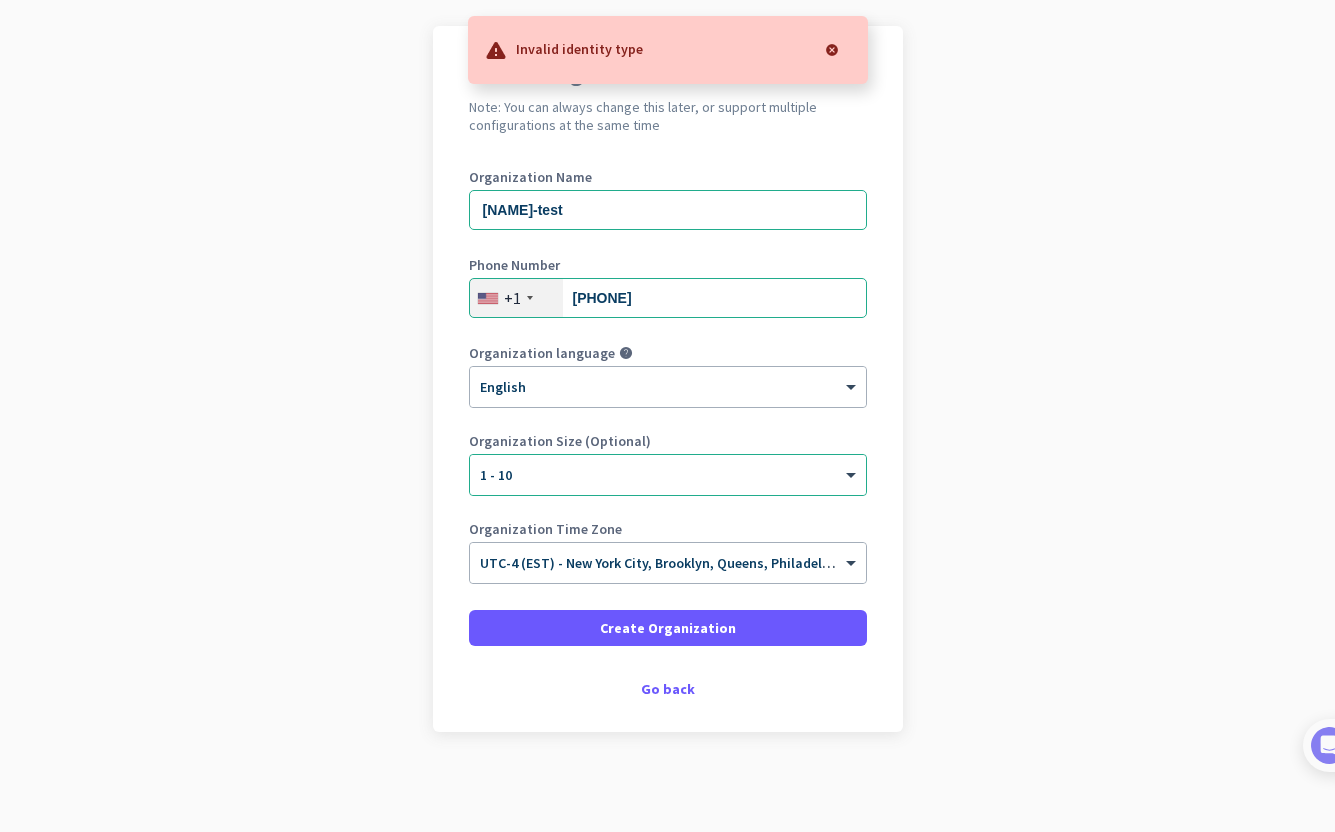 click on "Invalid identity type" at bounding box center (668, 50) 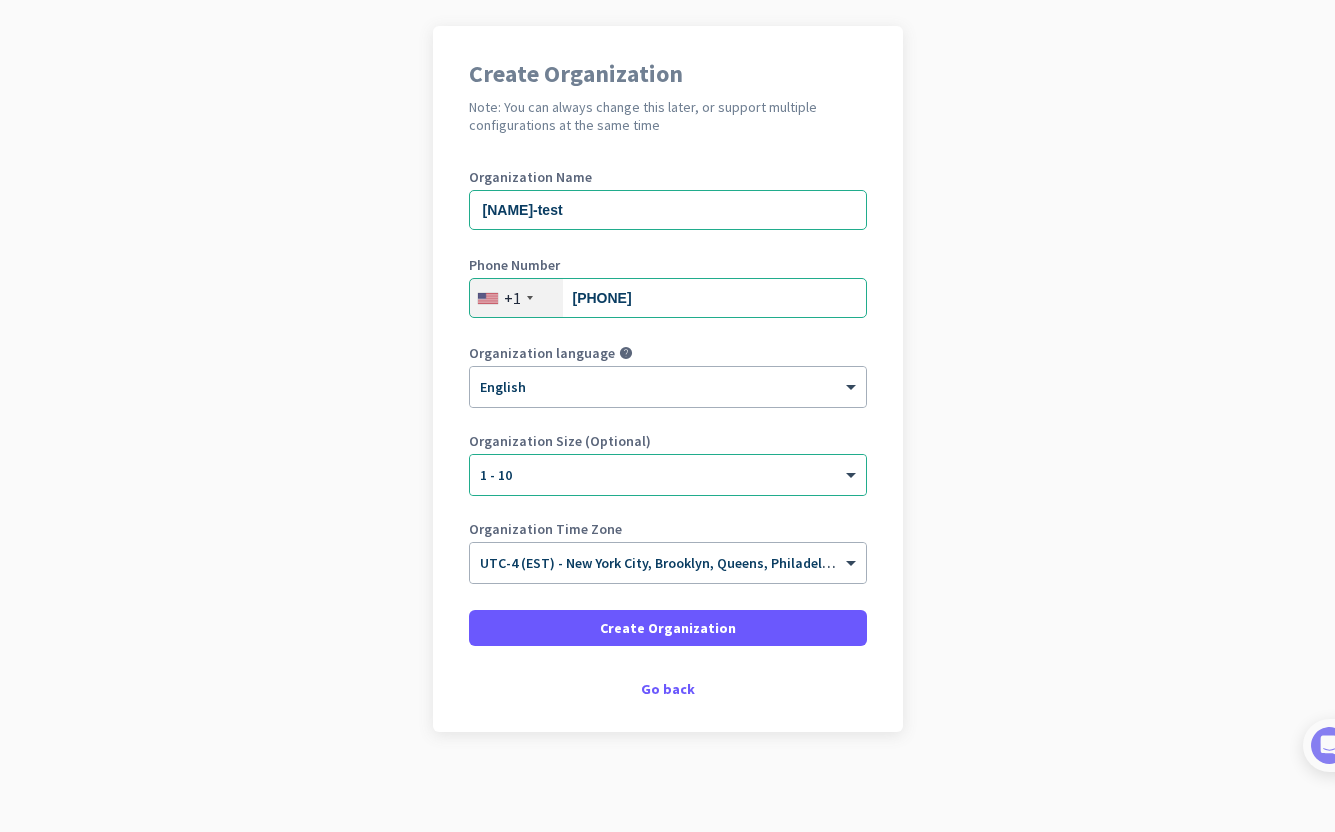 click on "Create Organization  Note: You can always change this later, or support multiple configurations at the same time  Organization Name [NAME]-test Phone Number  +1  [PHONE] Organization language help × English Organization Size (Optional) × 1 - 10 Organization Time Zone × UTC-4 (EST) - [CITY], [CITY], [CITY], [CITY]   Create Organization     Go back" 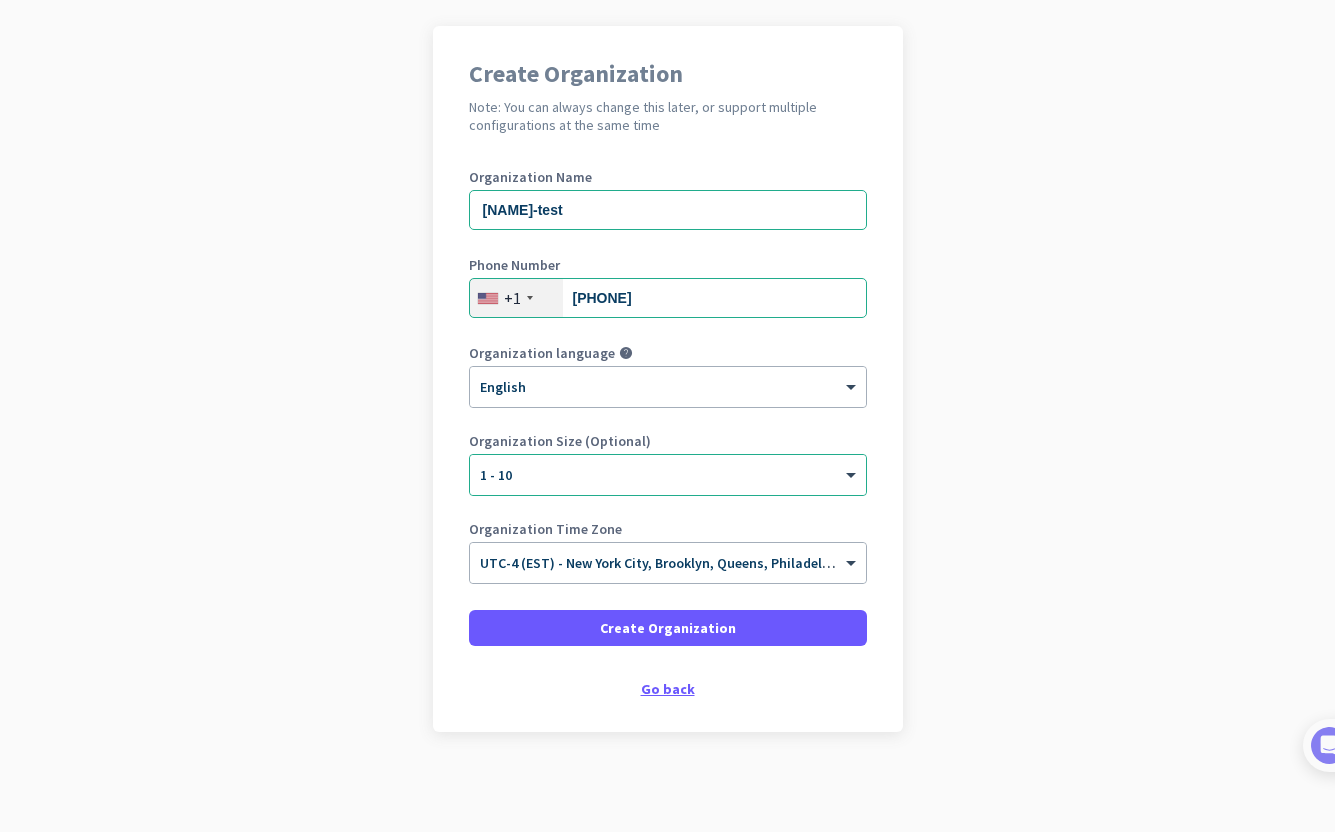 click on "Go back" 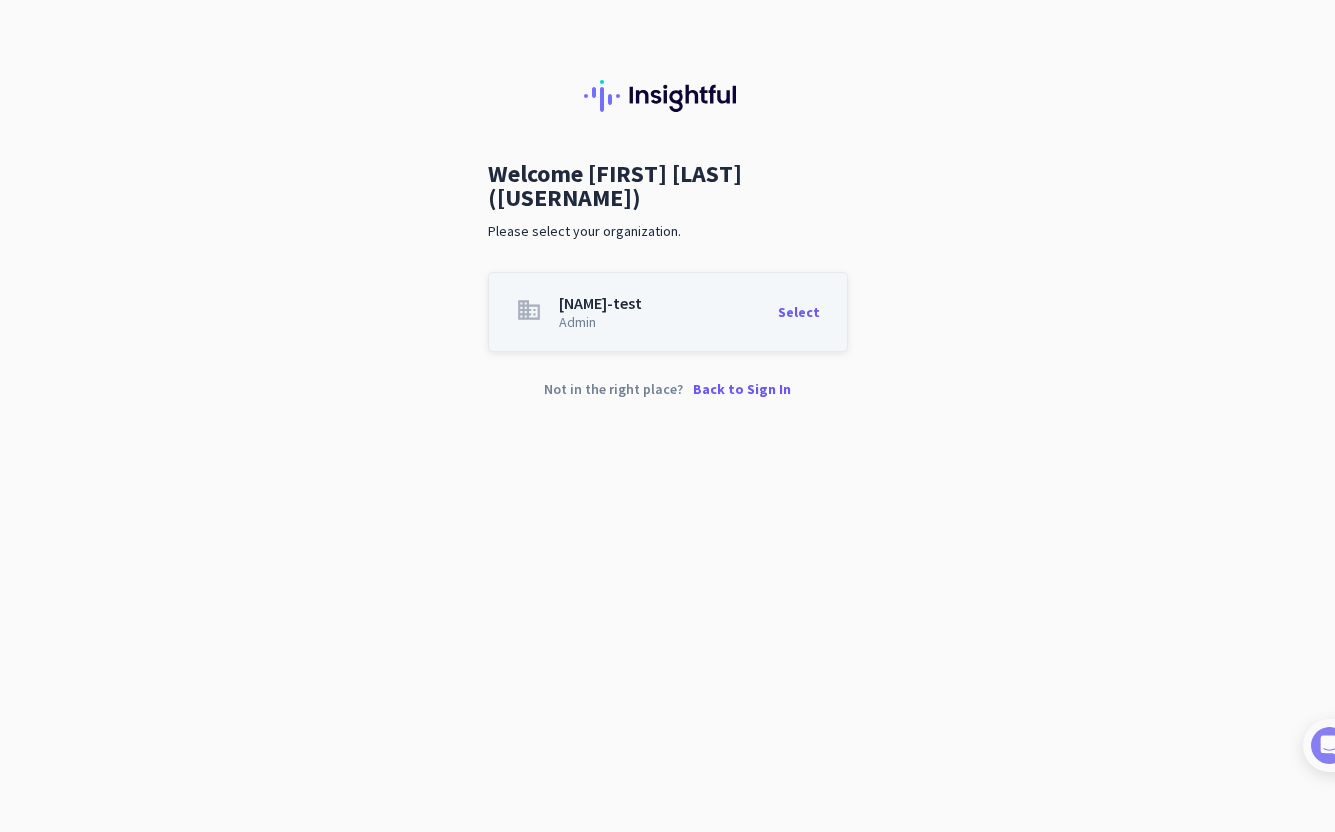 click on "Select" 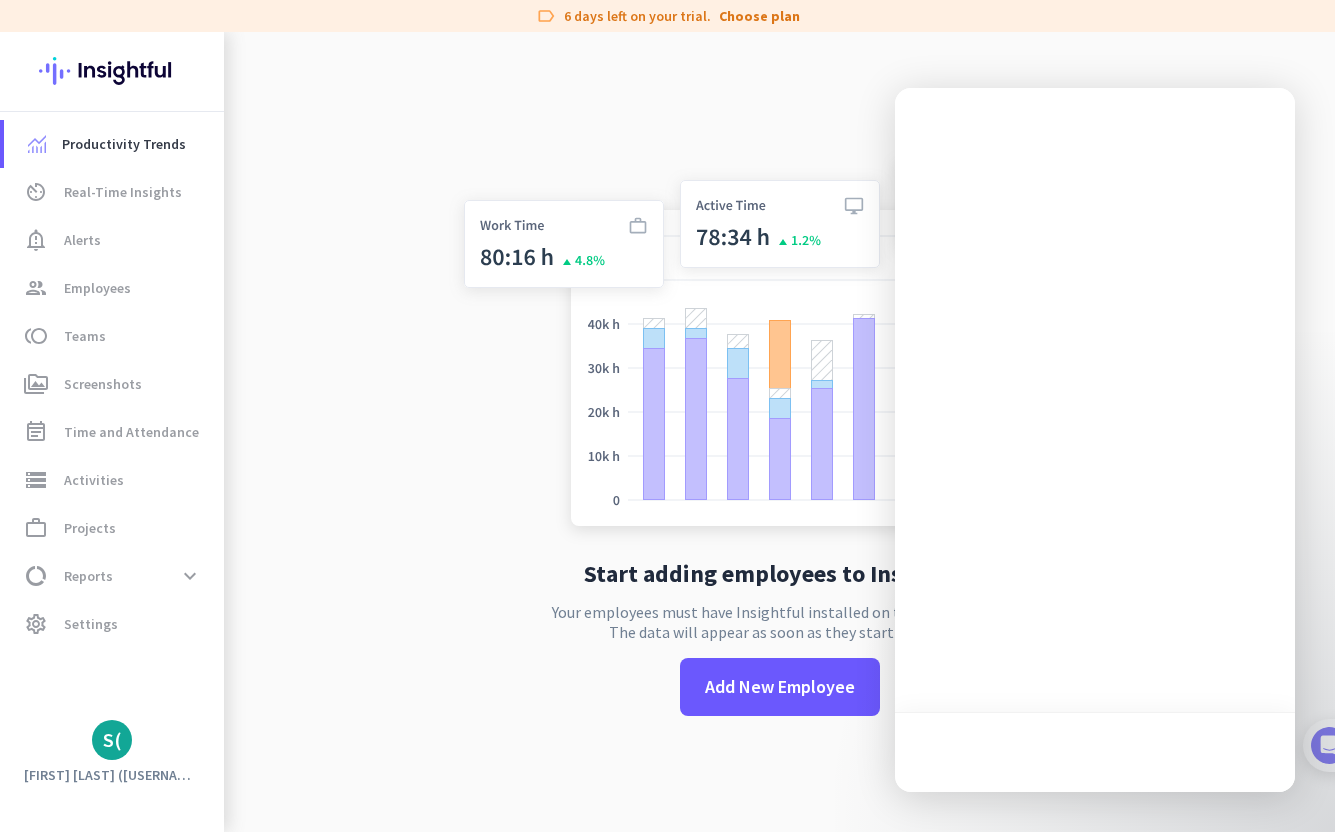 click at bounding box center (1095, 440) 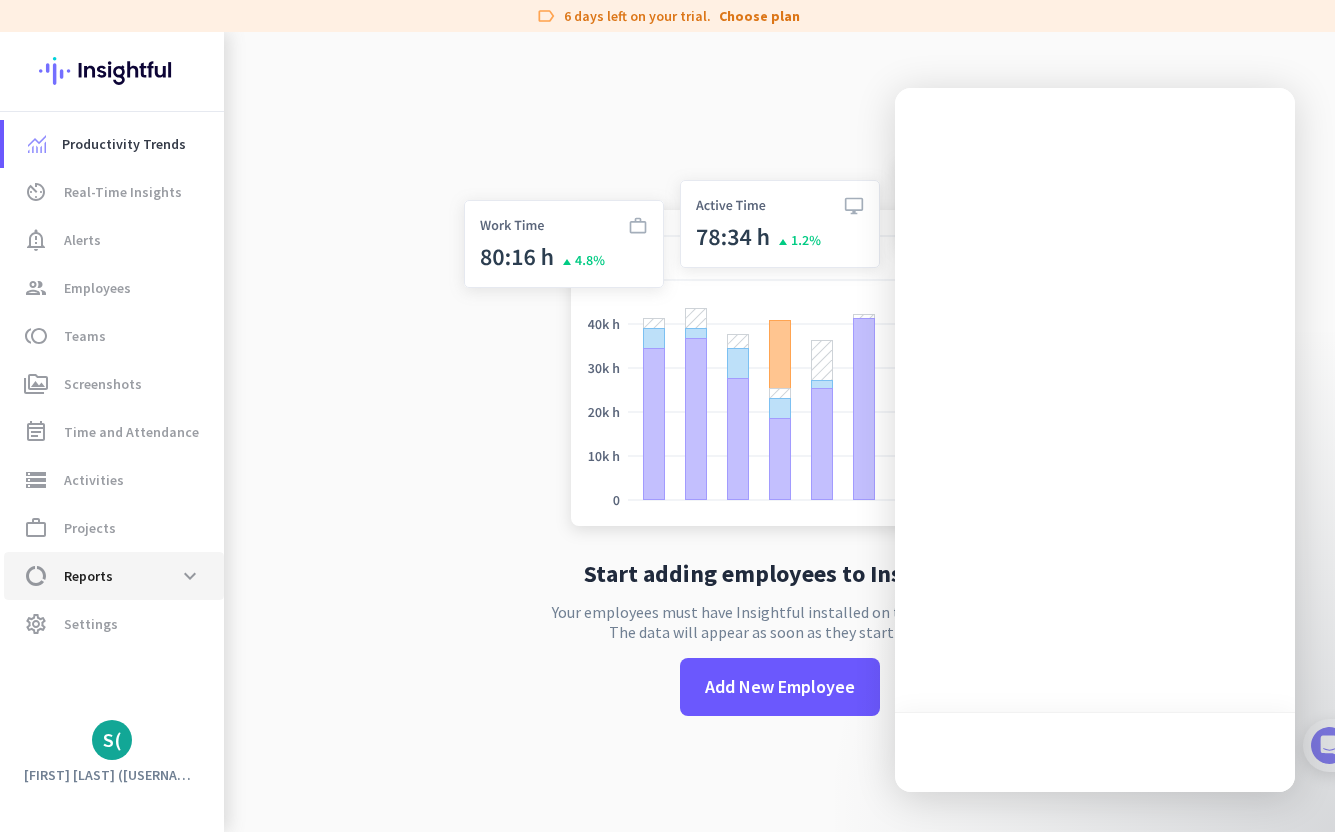 click on "data_usage  Reports  expand_more" 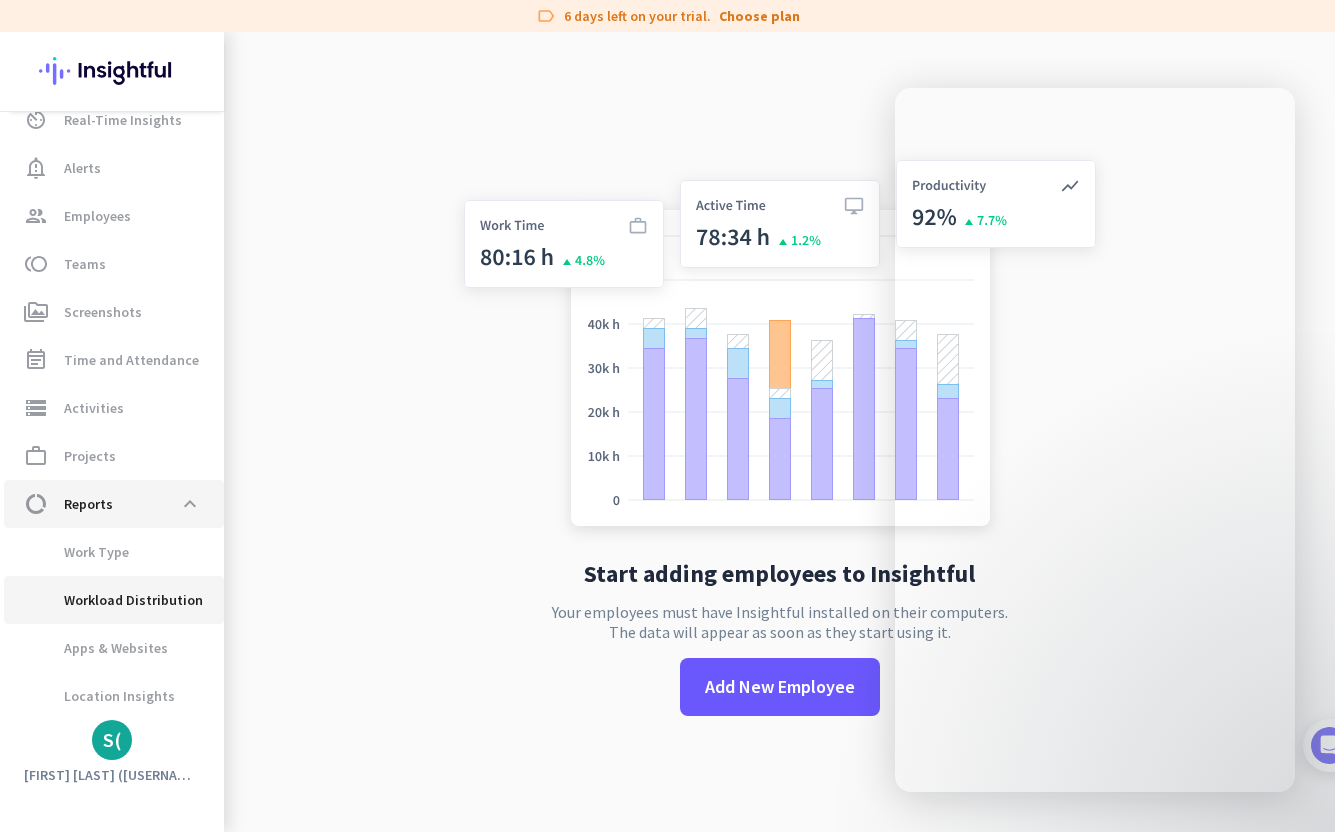 scroll, scrollTop: 128, scrollLeft: 0, axis: vertical 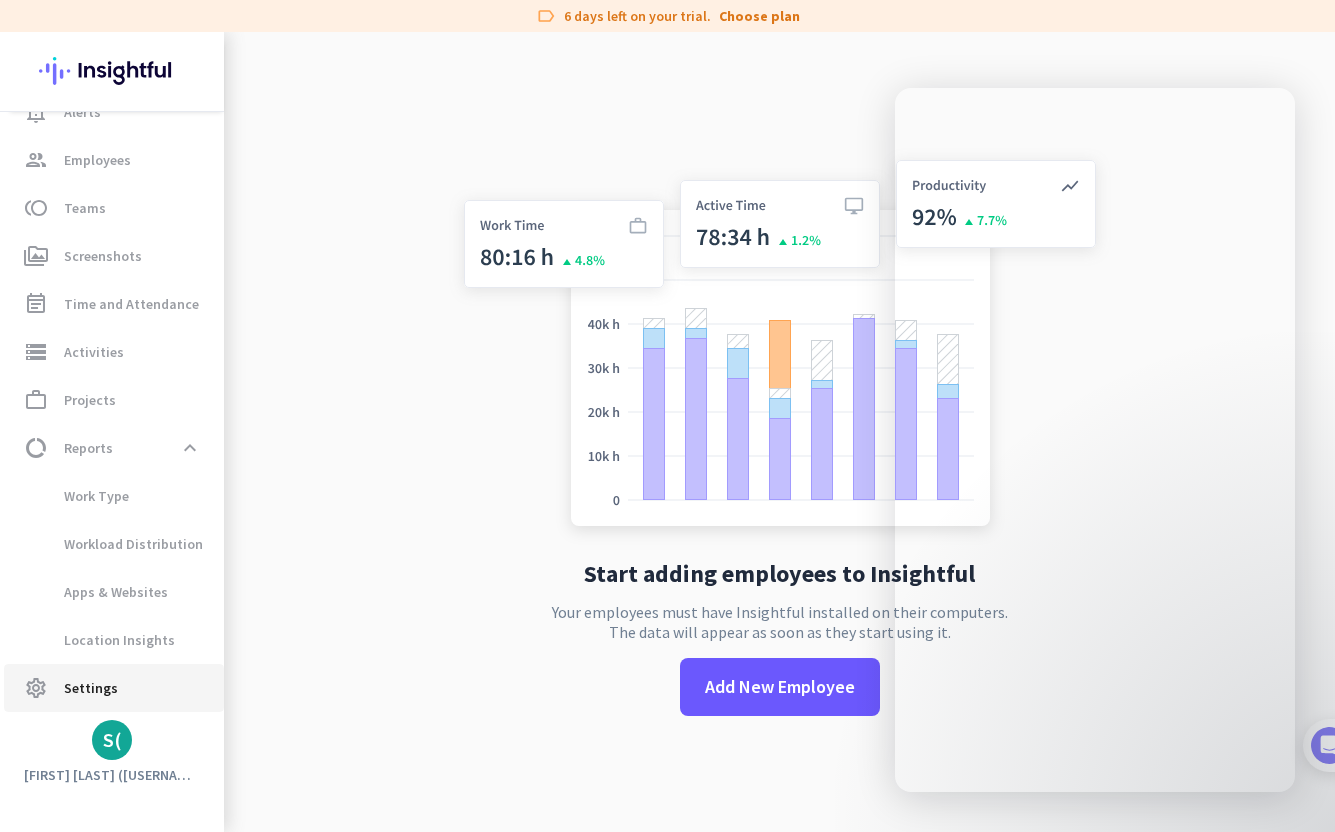 click on "settings  Settings" 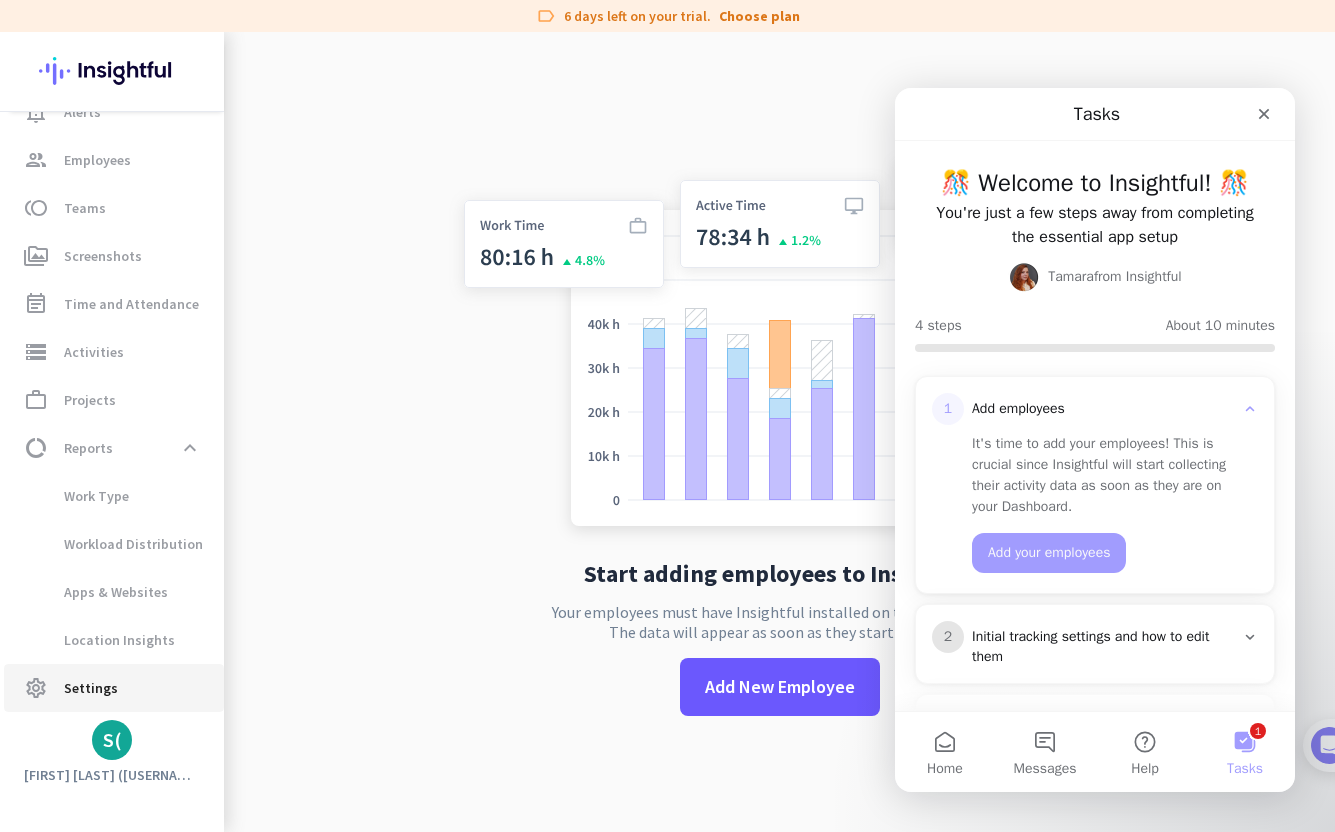 scroll, scrollTop: 0, scrollLeft: 0, axis: both 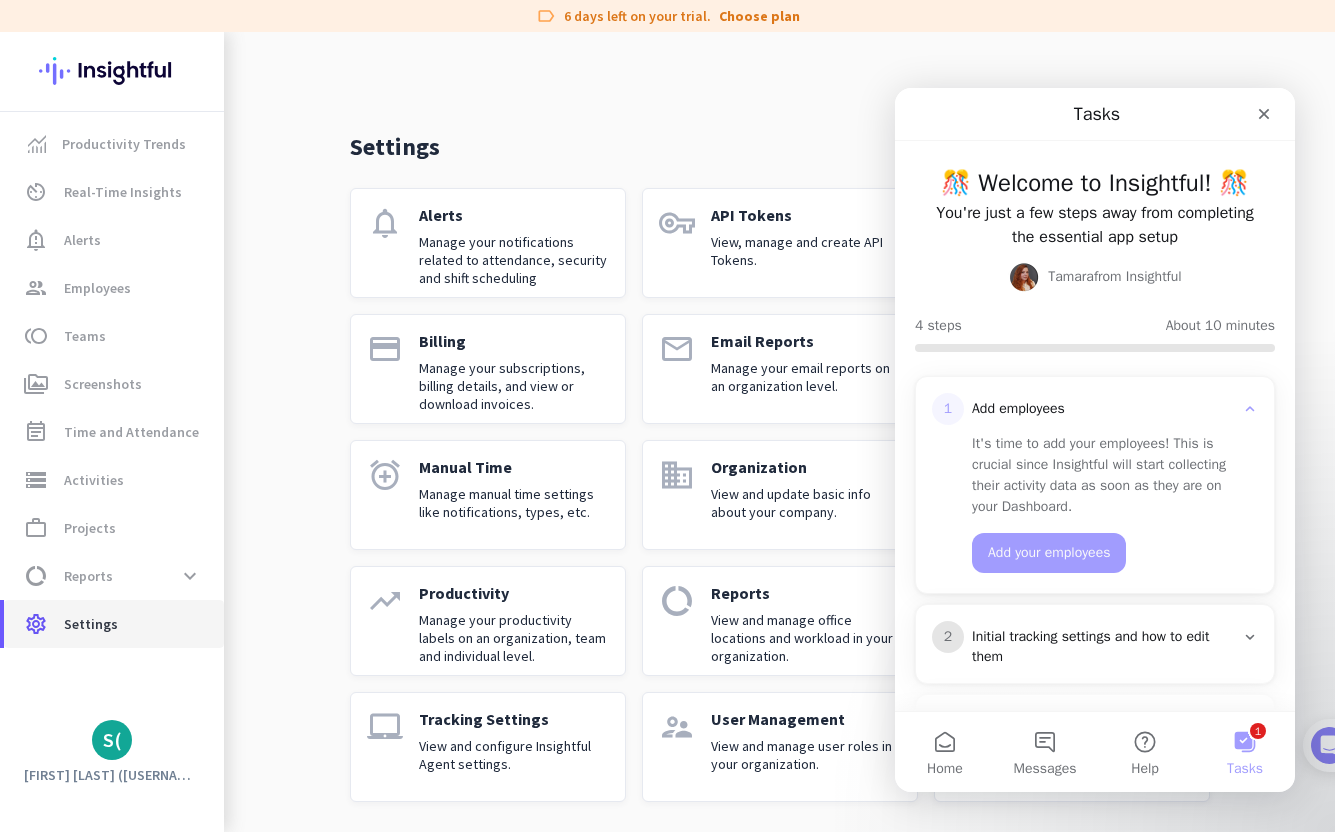 click on "Settings" 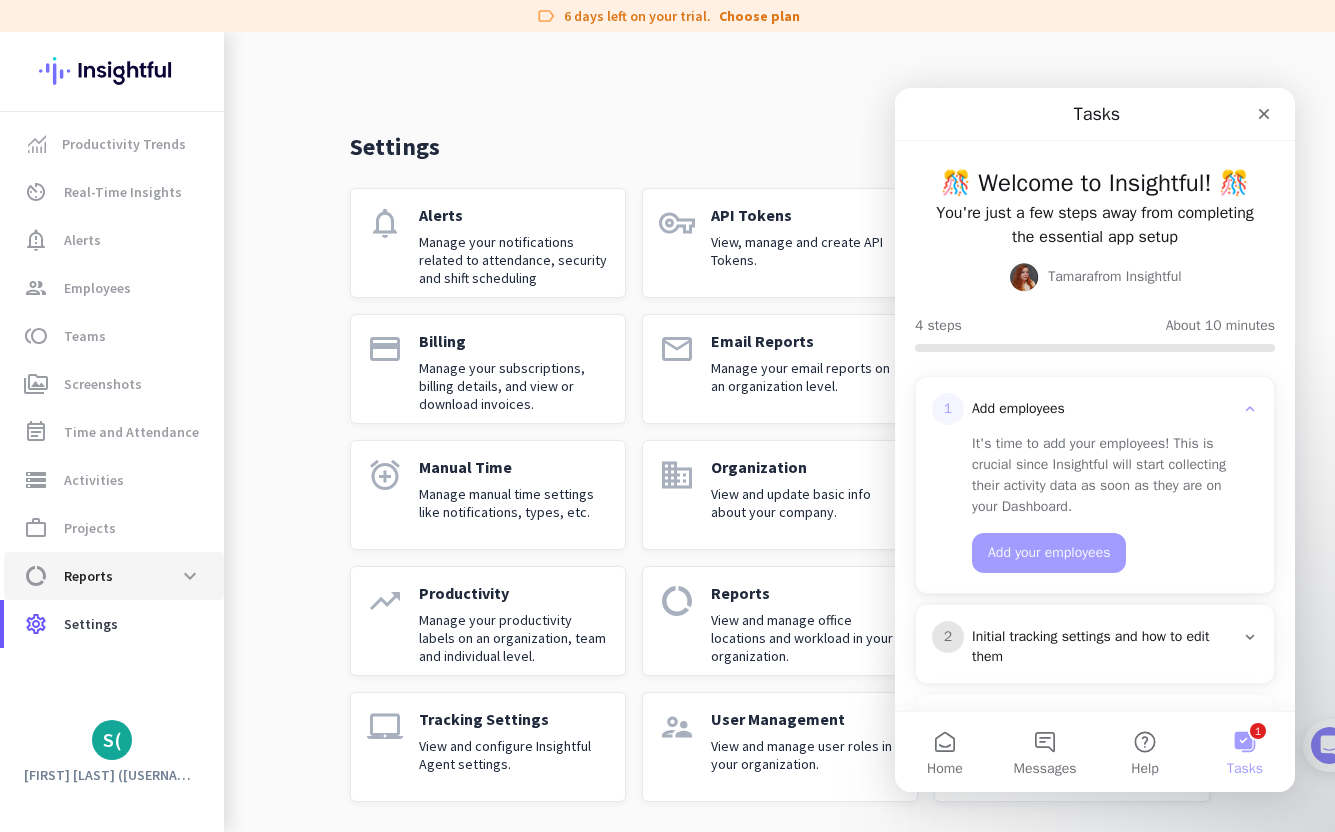 click on "data_usage  Reports  expand_more" 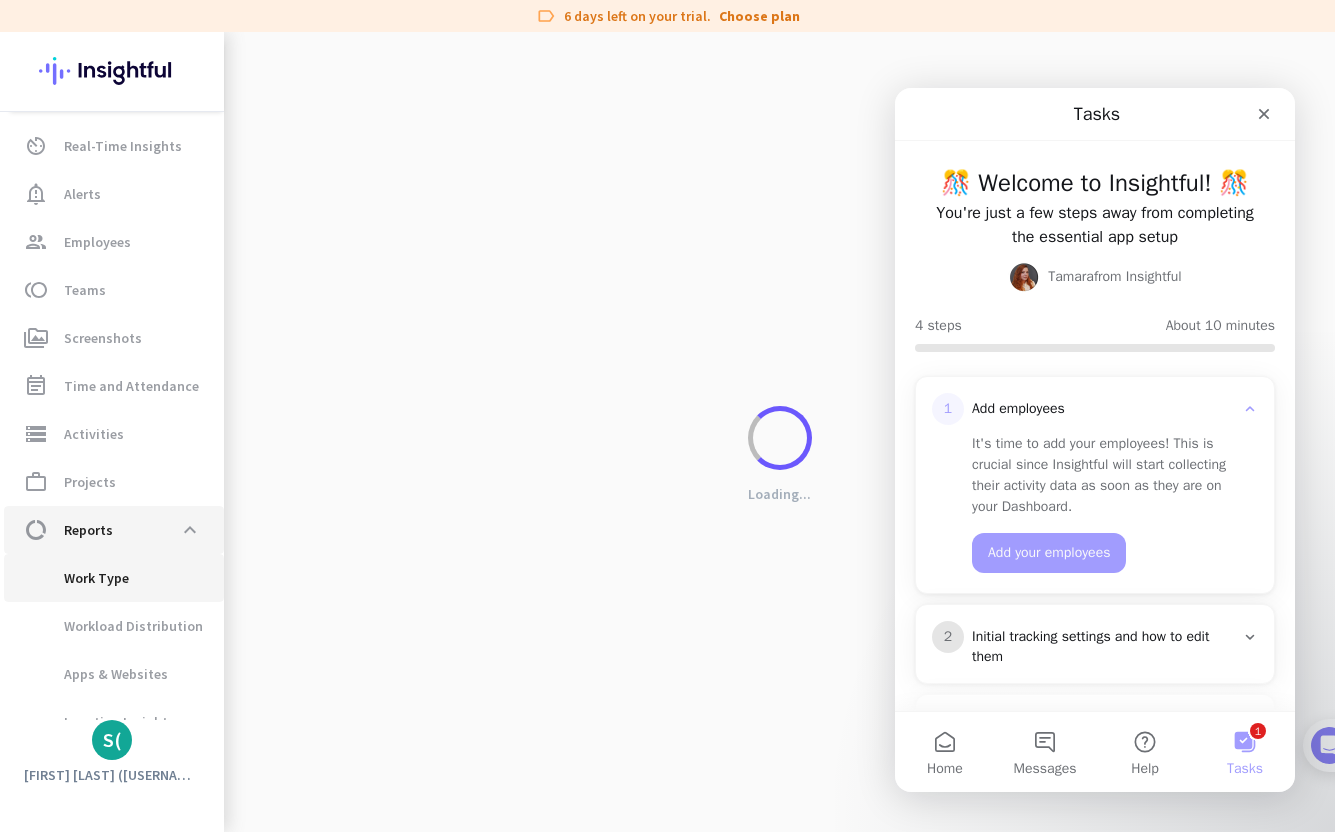 scroll, scrollTop: 72, scrollLeft: 0, axis: vertical 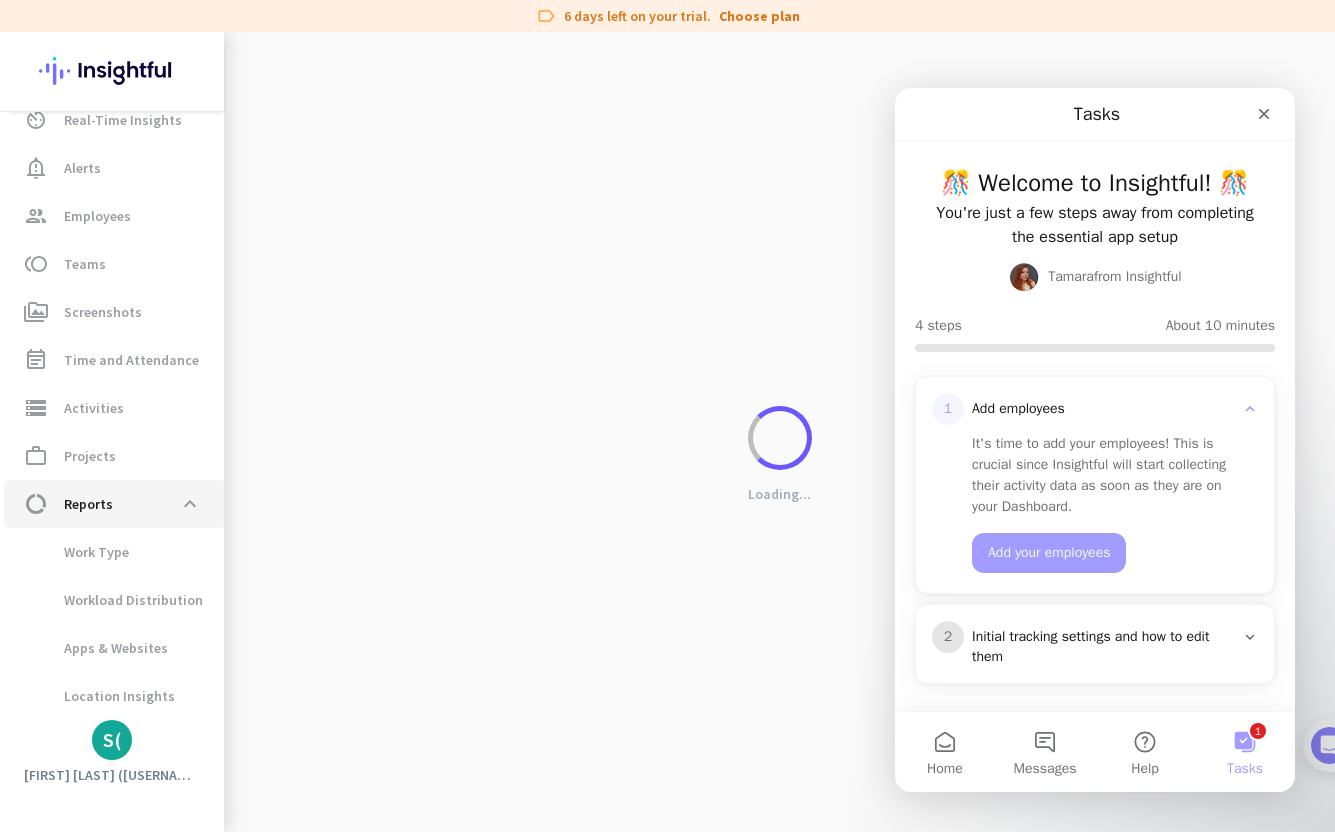 click on "Reports" 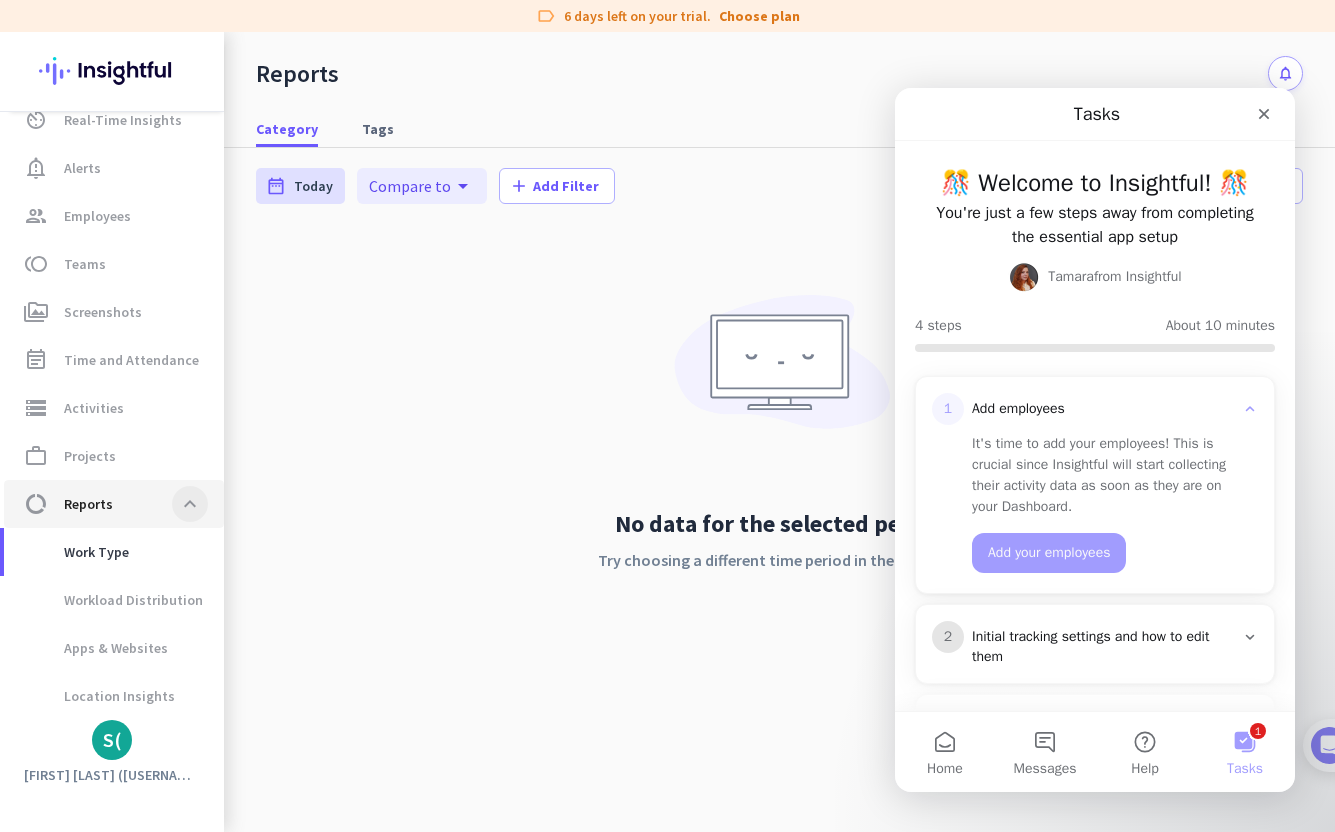 click 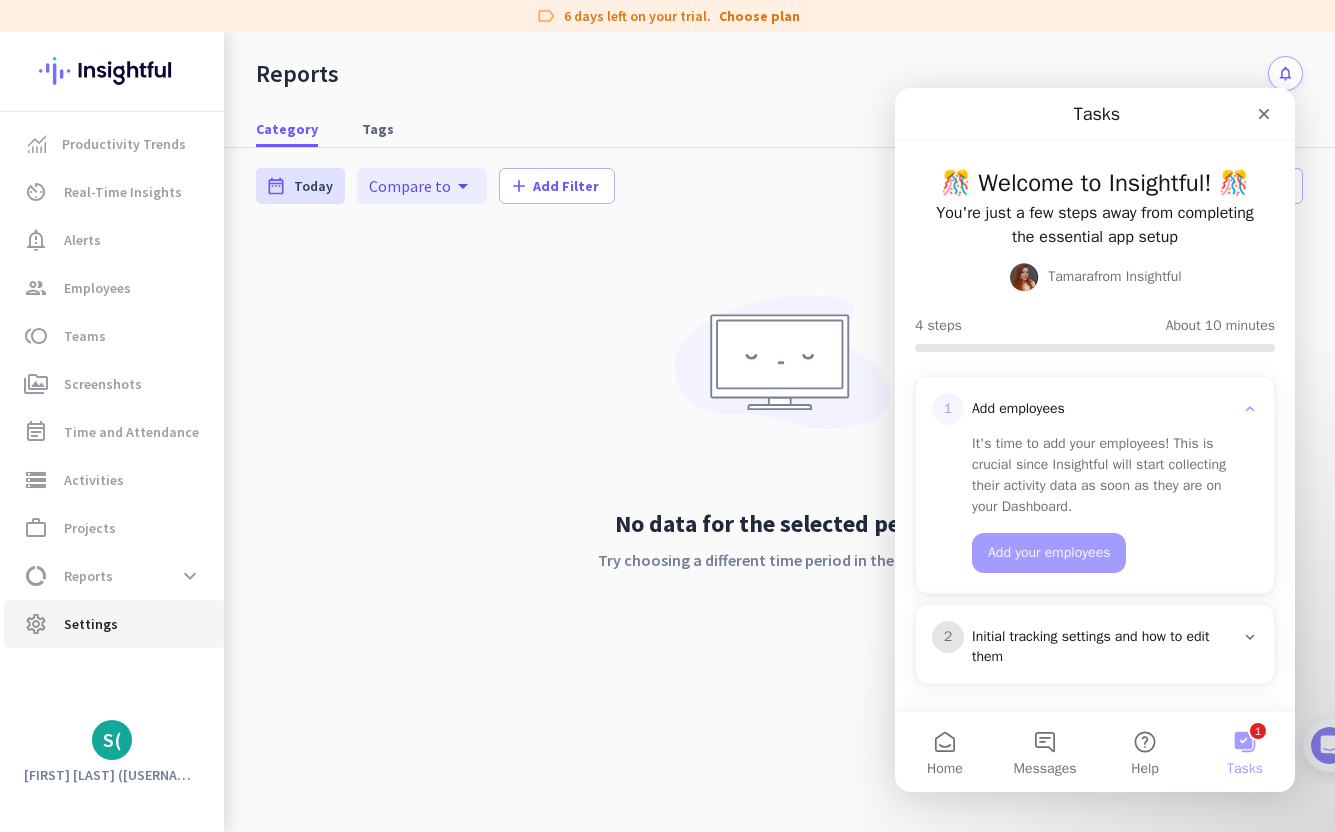 click on "settings  Settings" 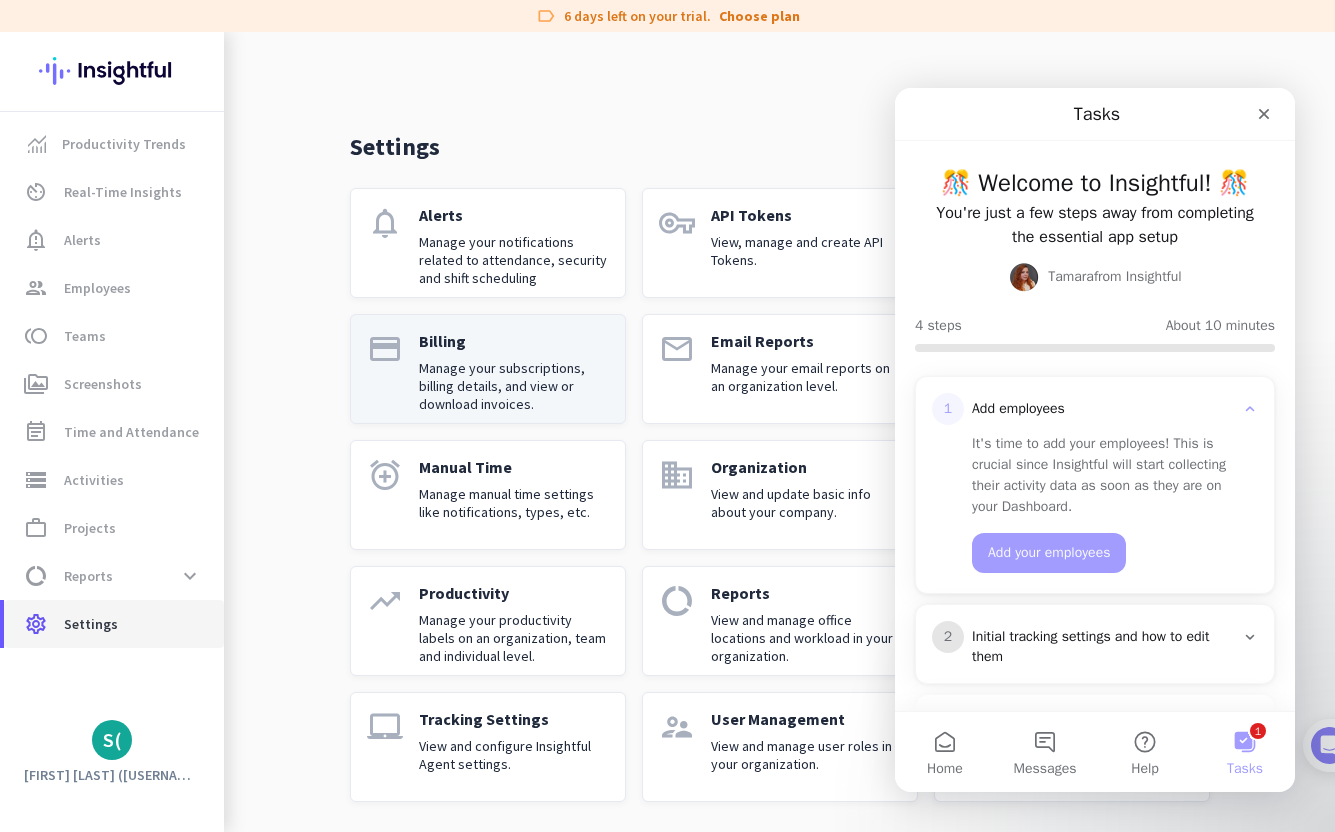 scroll, scrollTop: 2, scrollLeft: 0, axis: vertical 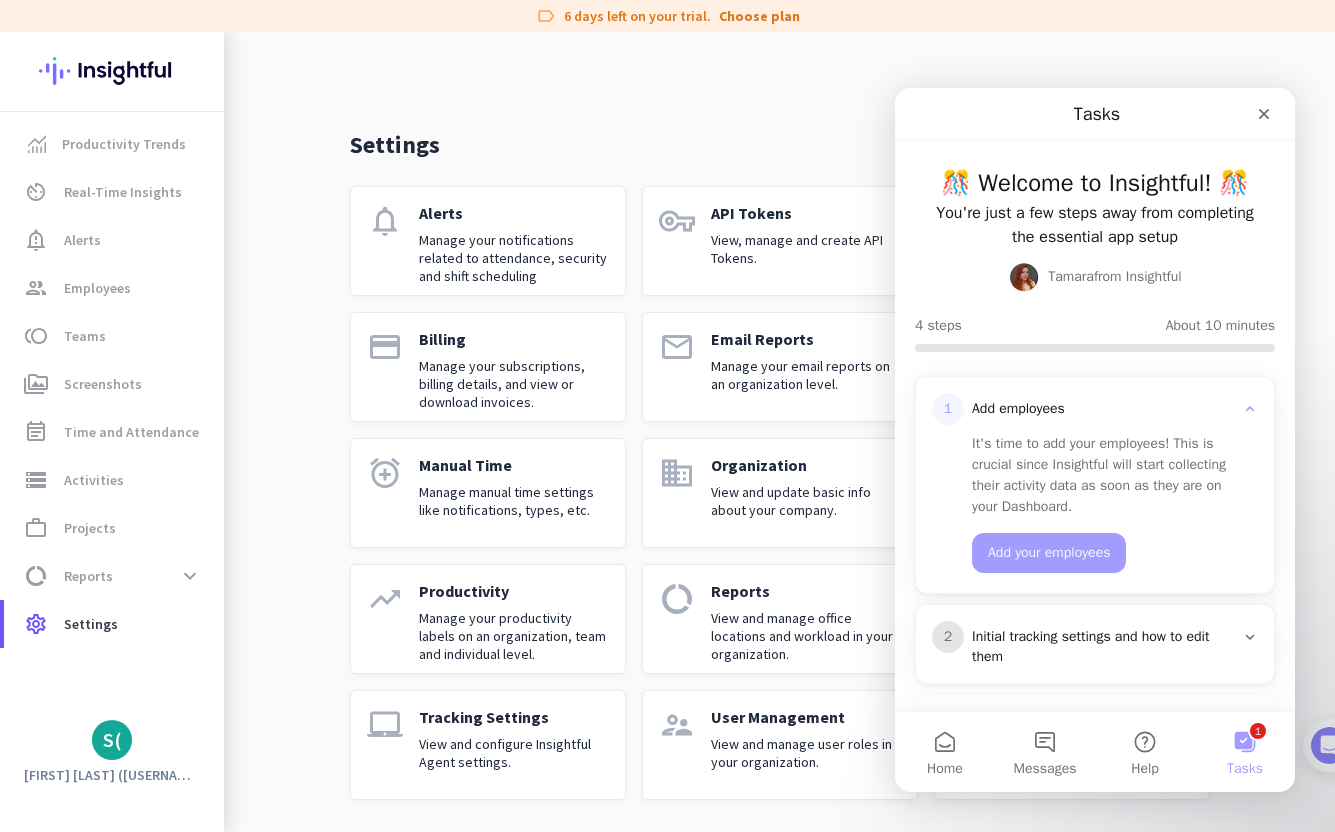 click on "View, manage and create API Tokens." 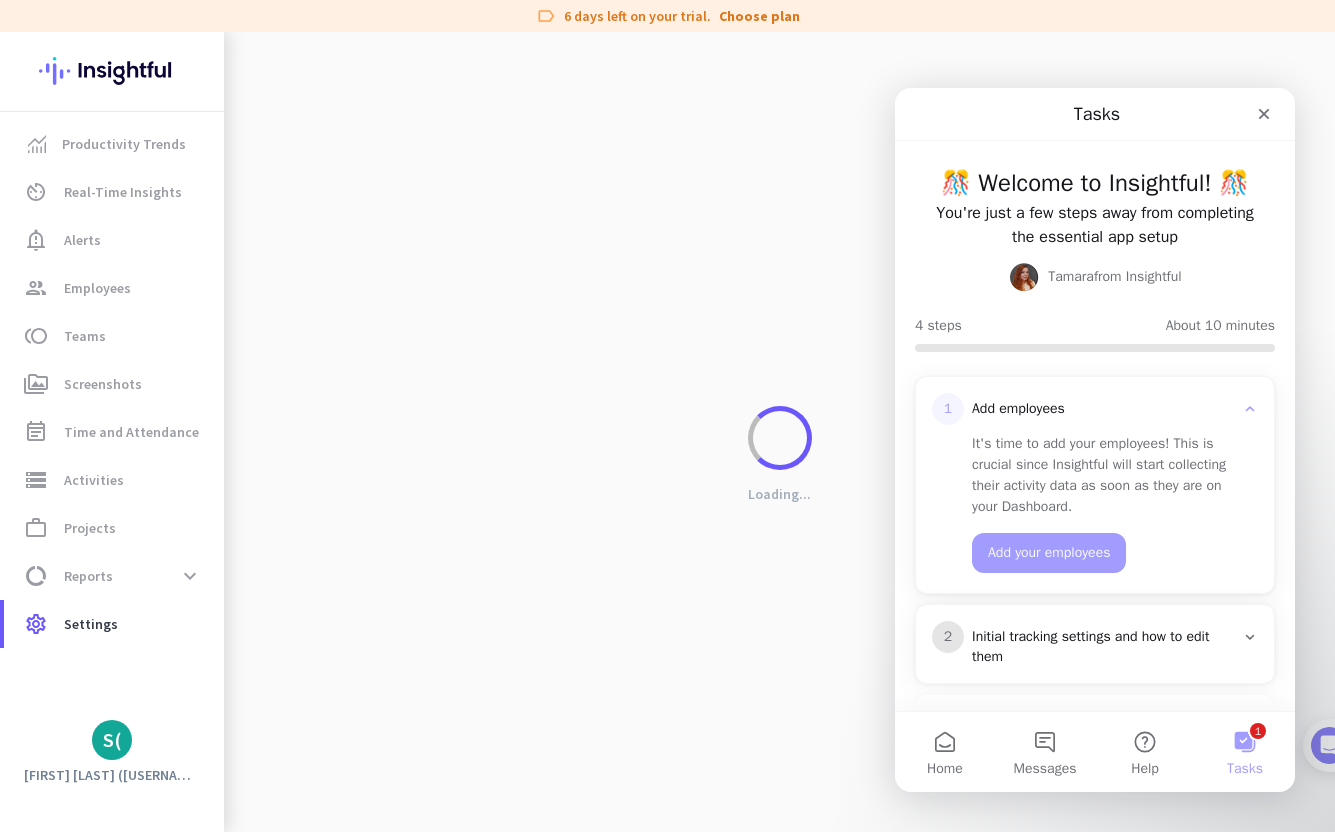 scroll, scrollTop: 0, scrollLeft: 0, axis: both 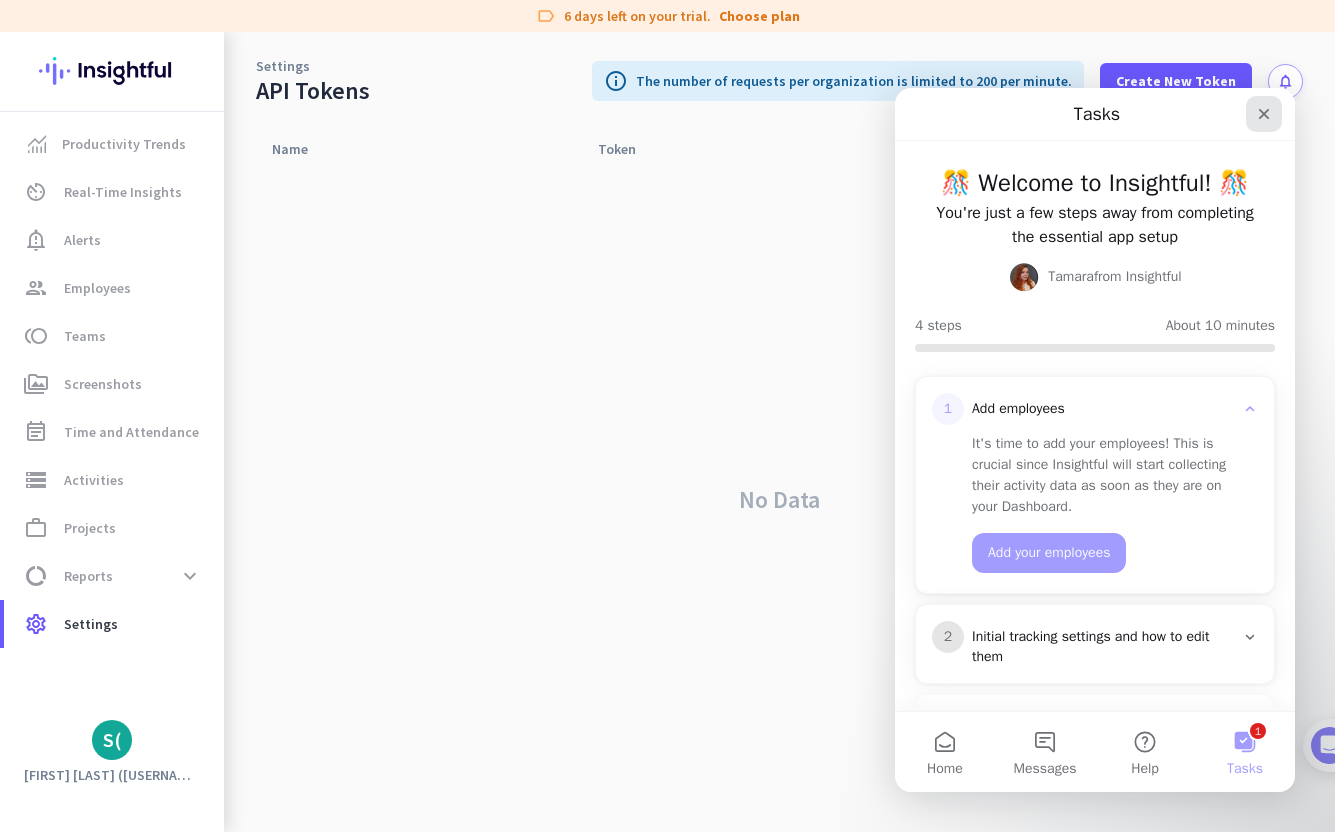 click 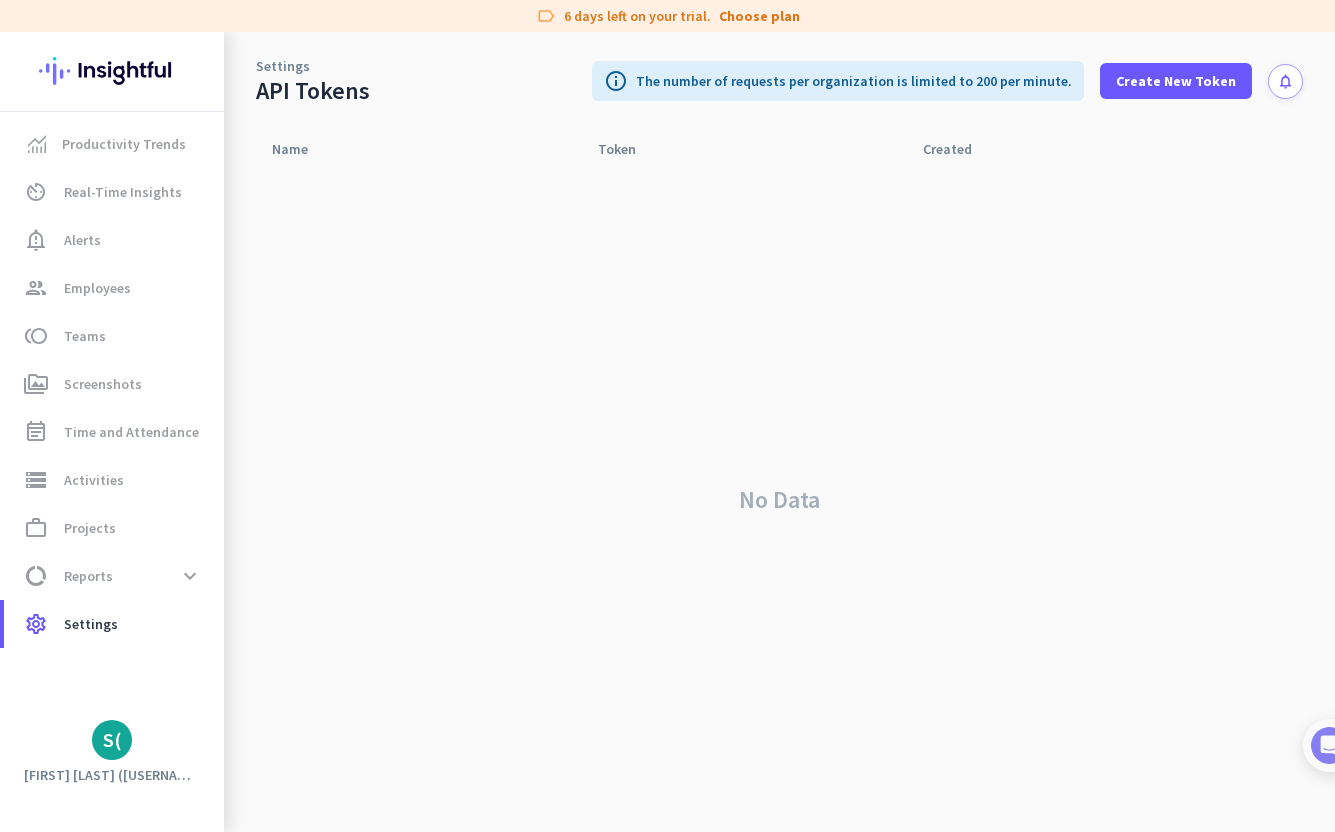 scroll, scrollTop: 0, scrollLeft: 0, axis: both 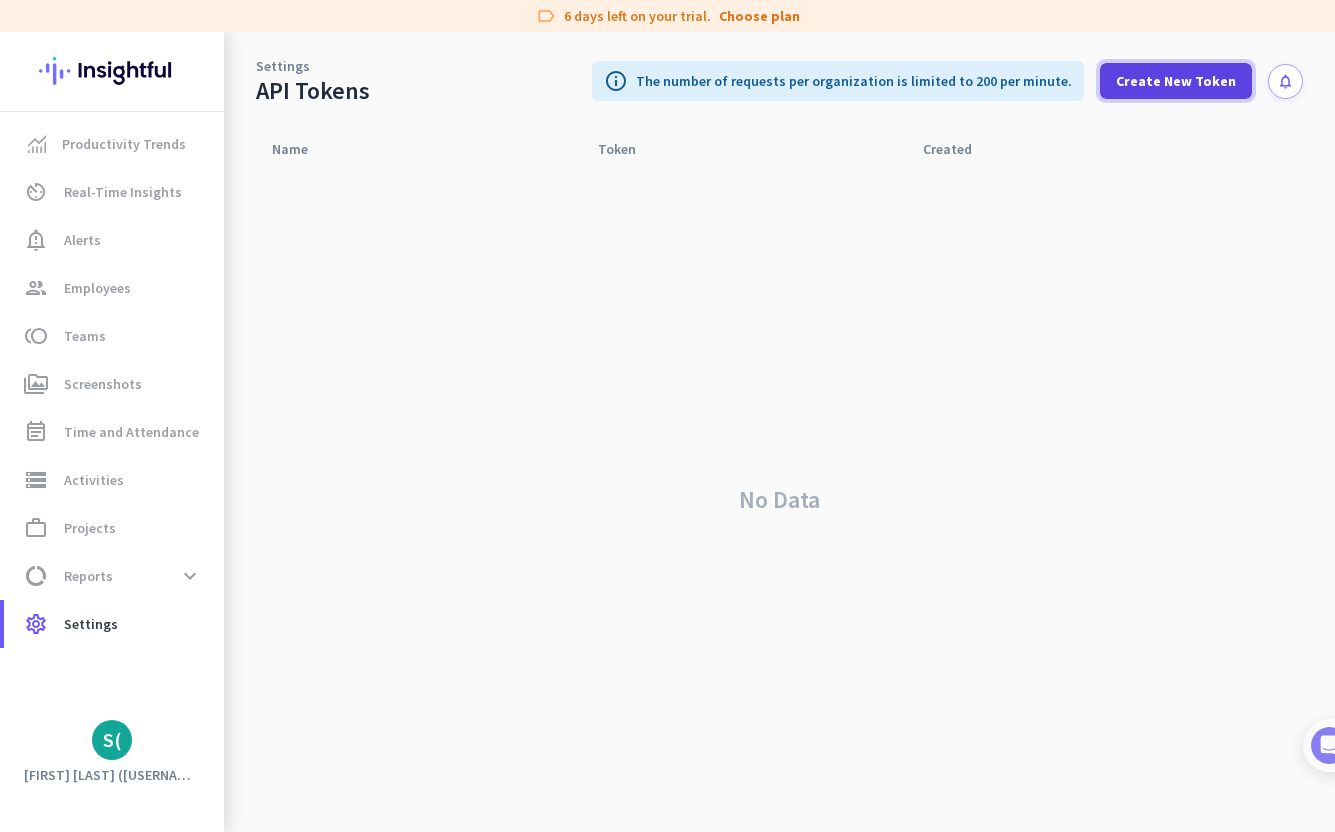 click at bounding box center [1176, 81] 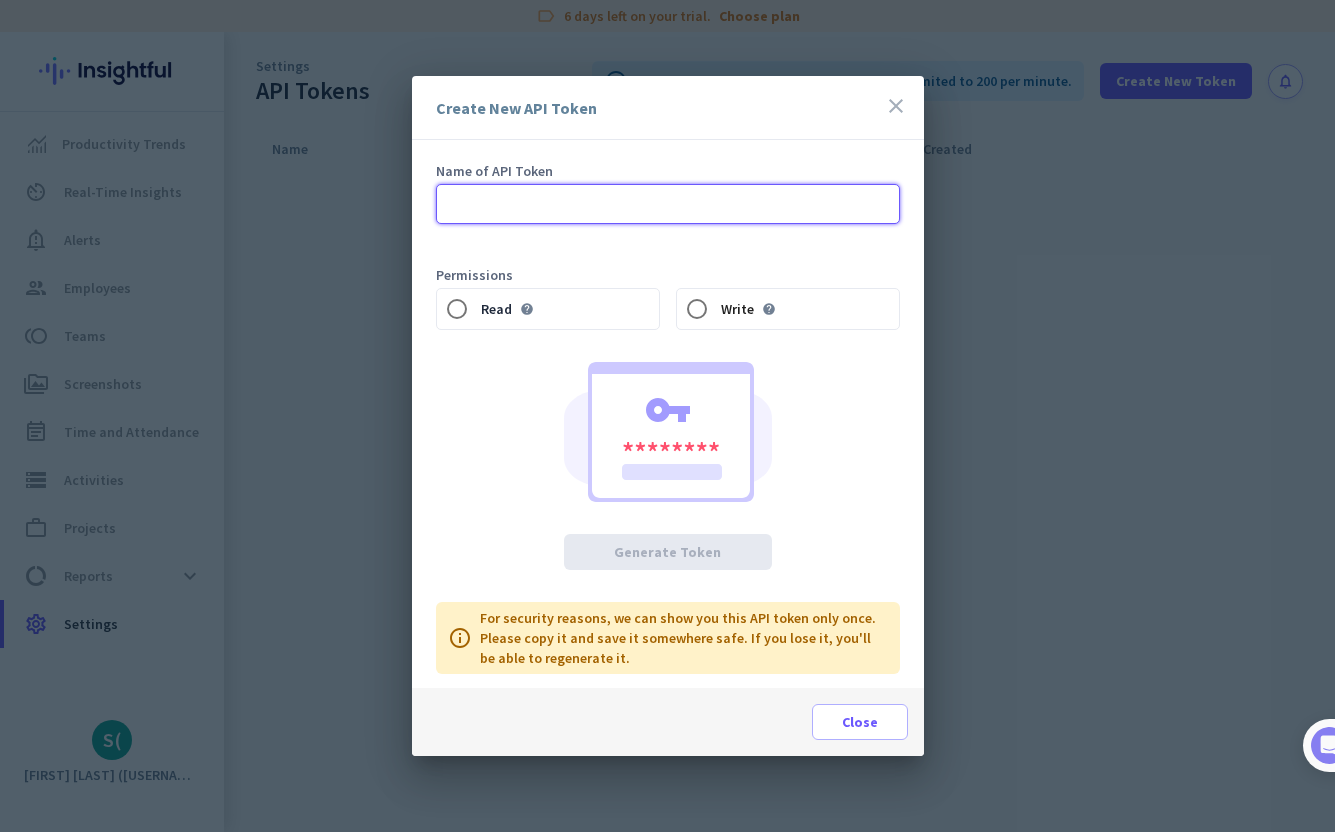 click at bounding box center (668, 204) 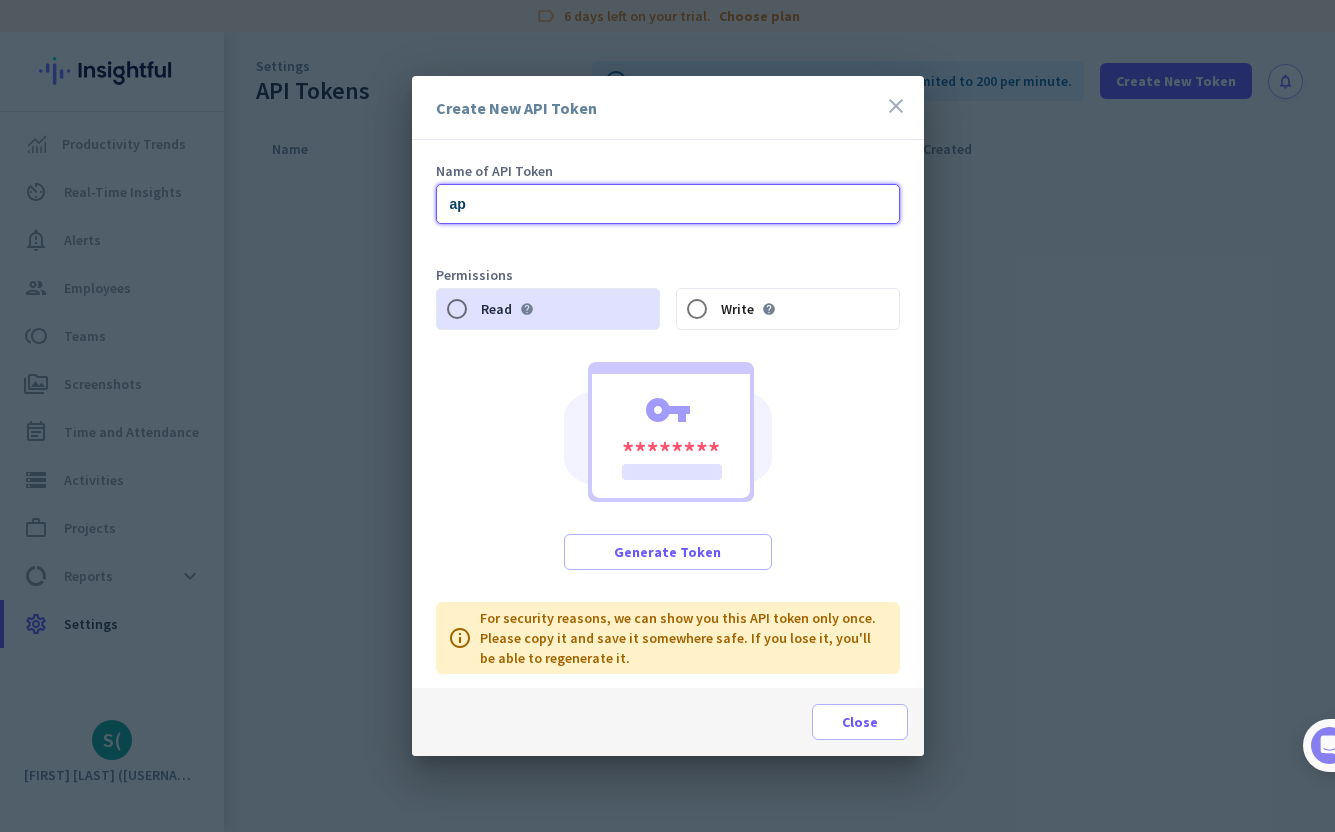 type on "a" 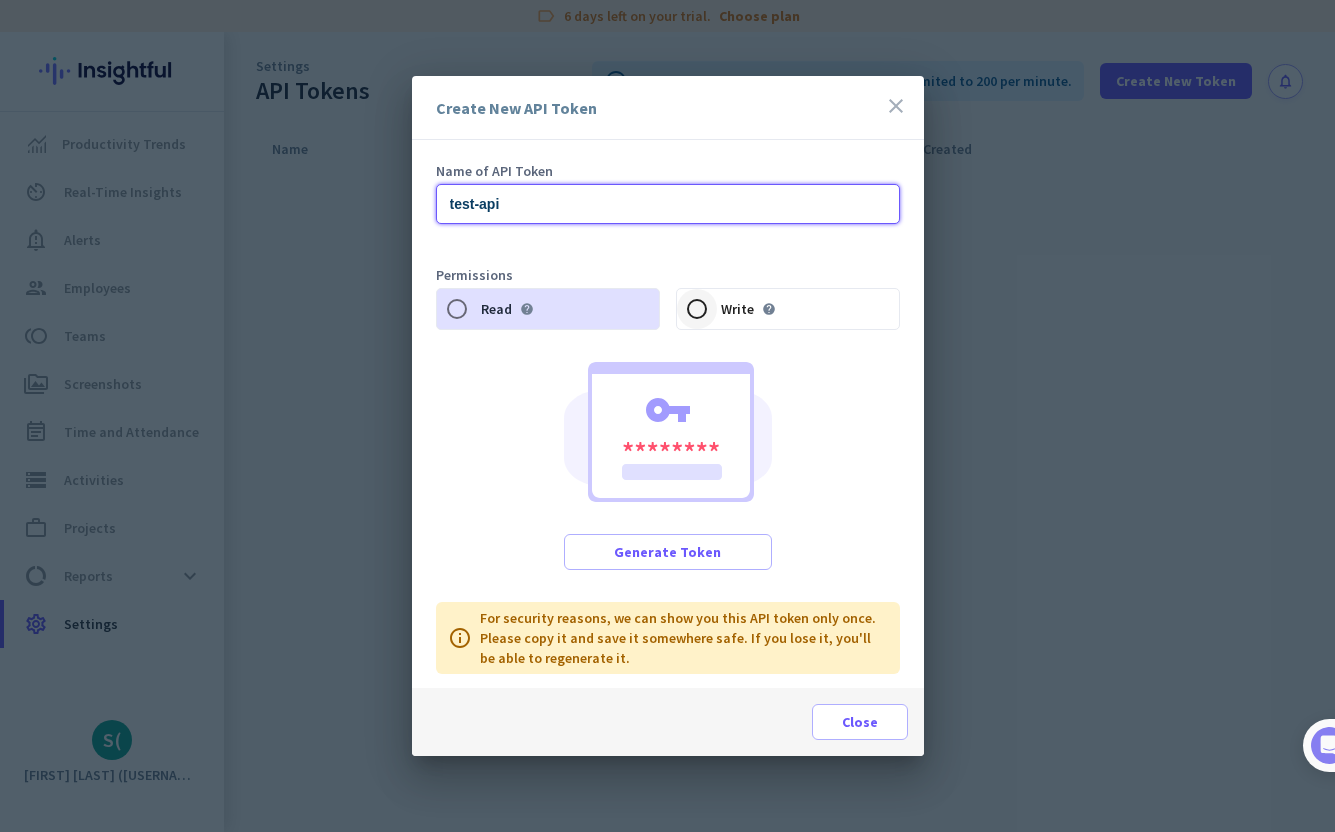 type on "test-api" 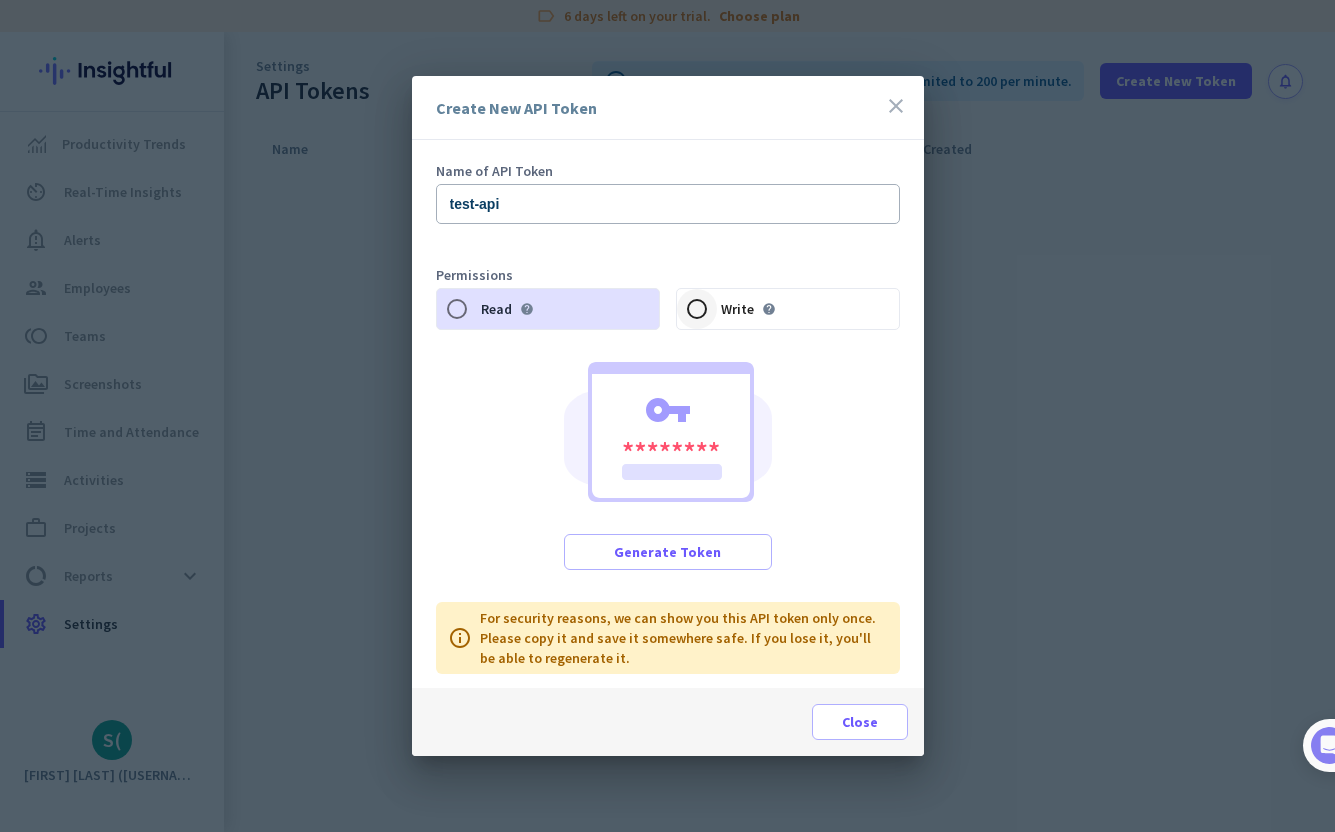 click at bounding box center [697, 309] 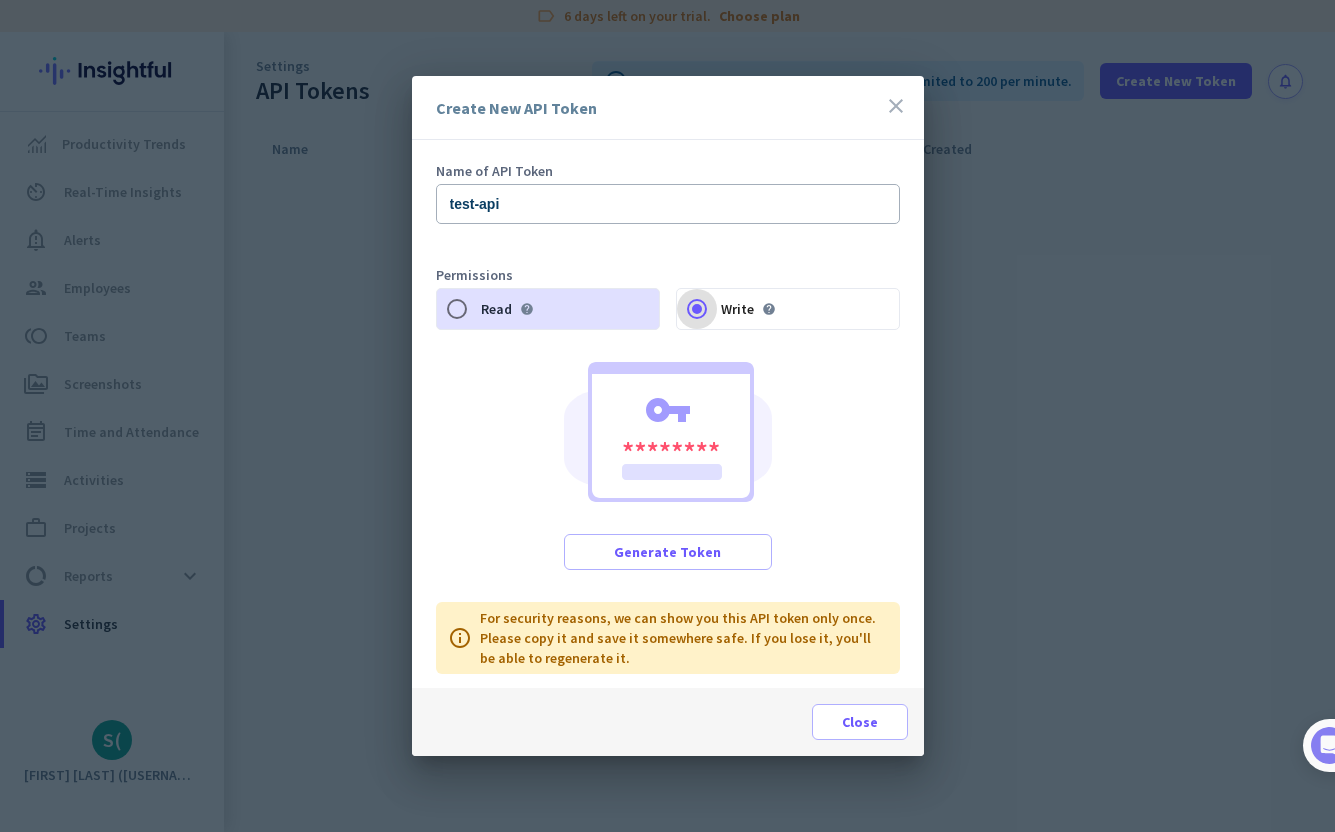 radio on "false" 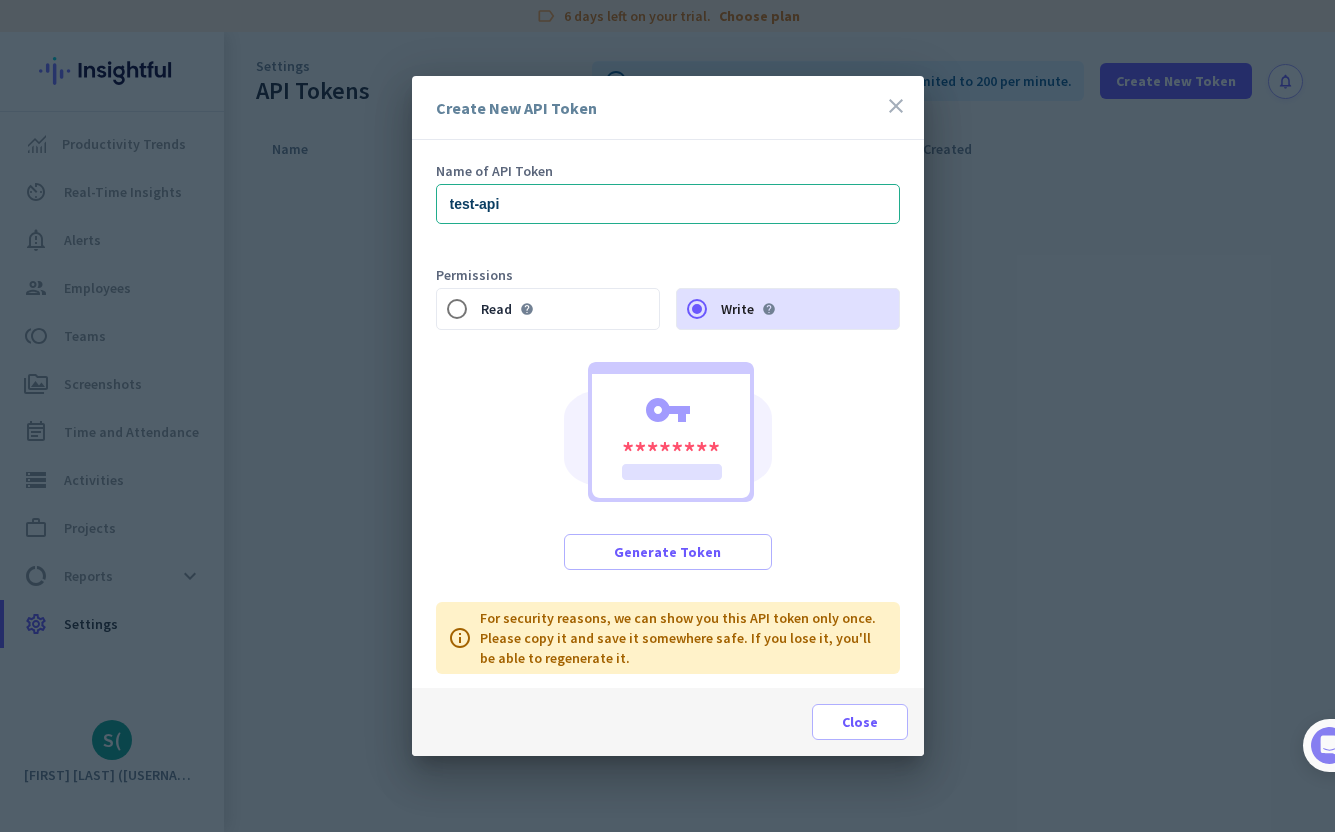 click on "Read  help" at bounding box center (548, 309) 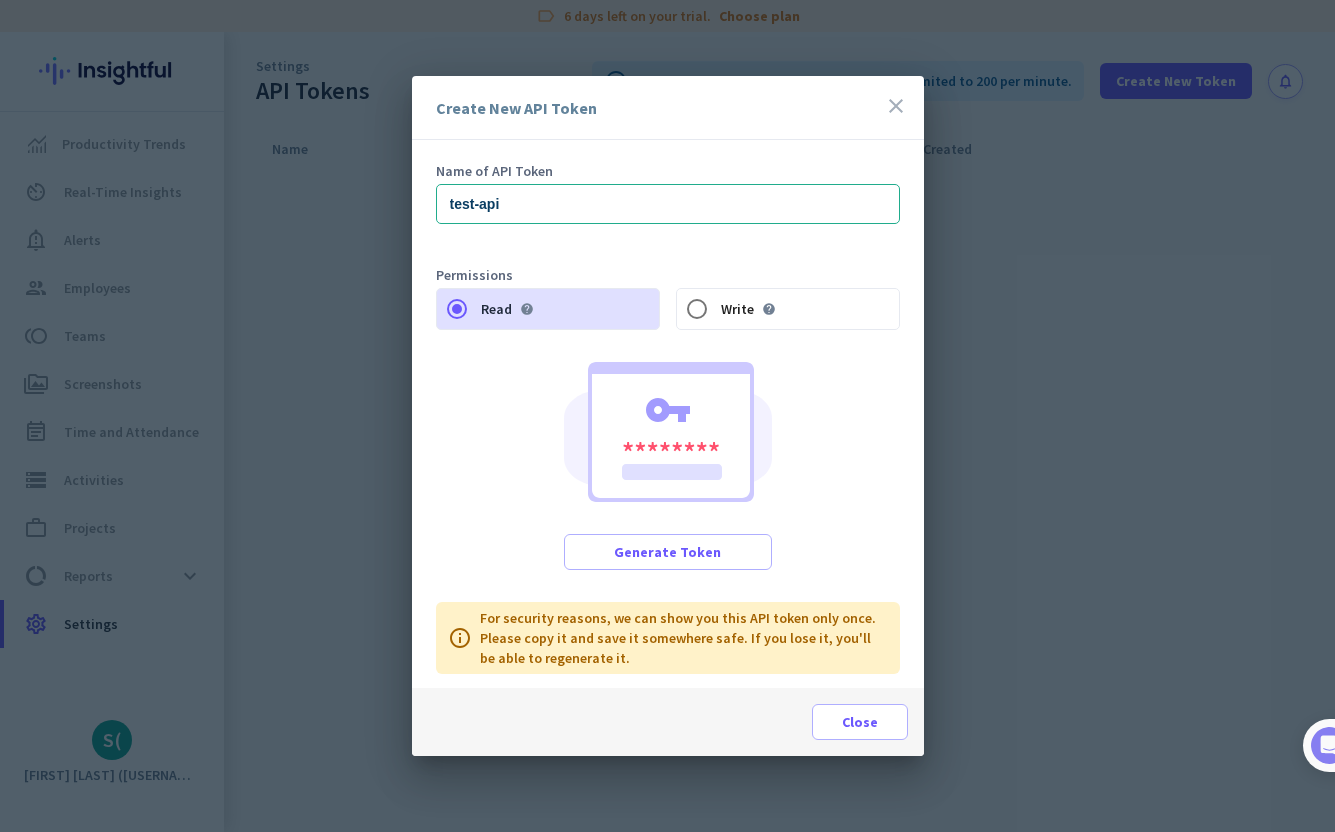 click on "Write  help" at bounding box center (726, 309) 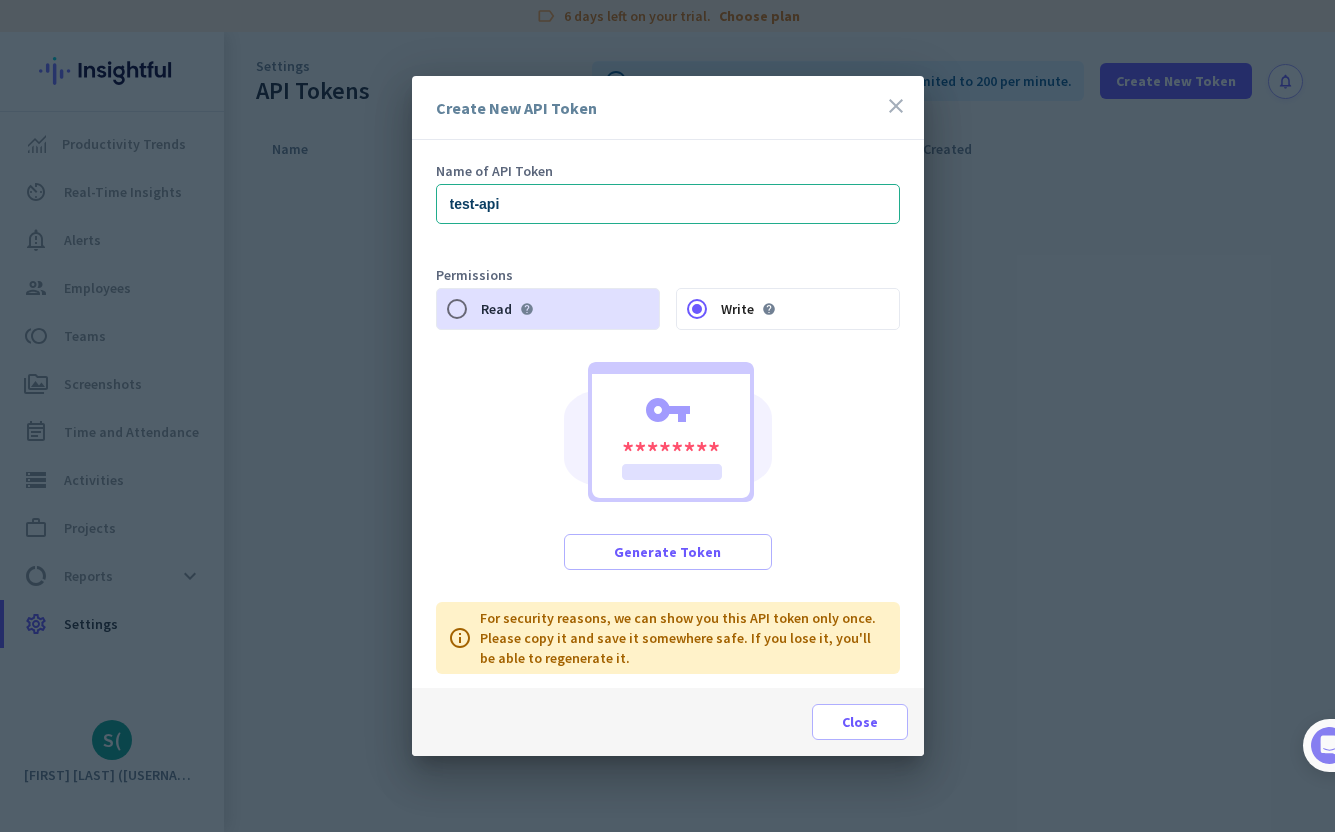 radio on "false" 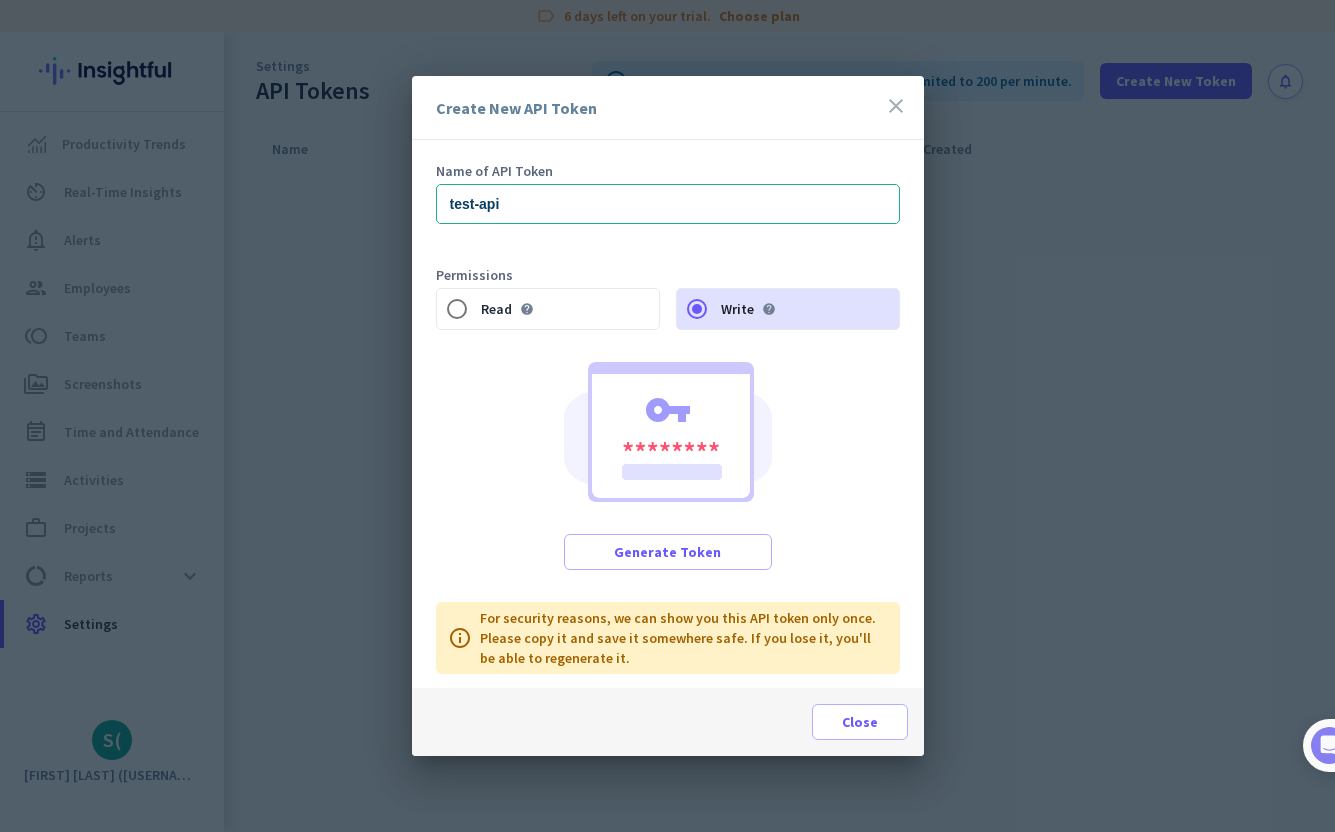 click on "help" at bounding box center [769, 309] 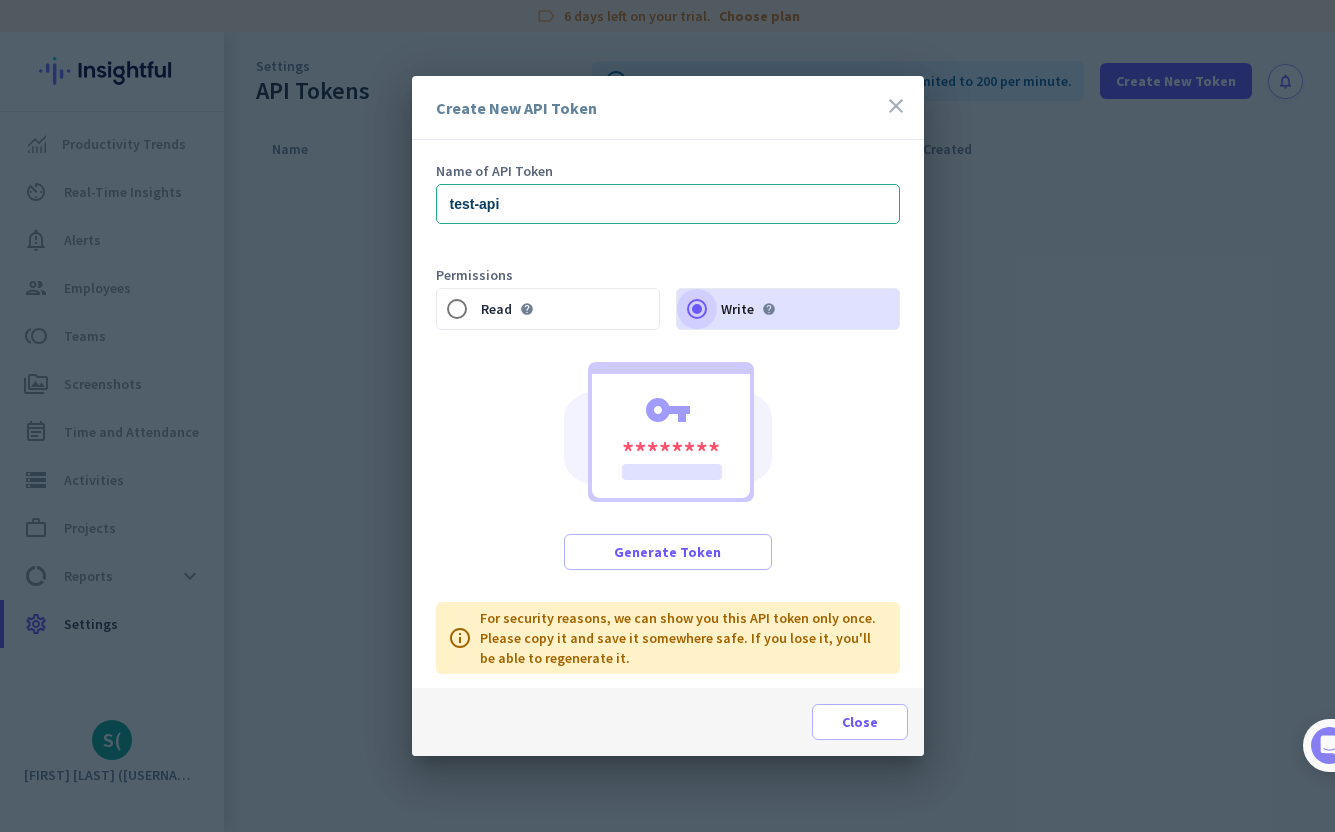 click on "Write  help" at bounding box center [697, 309] 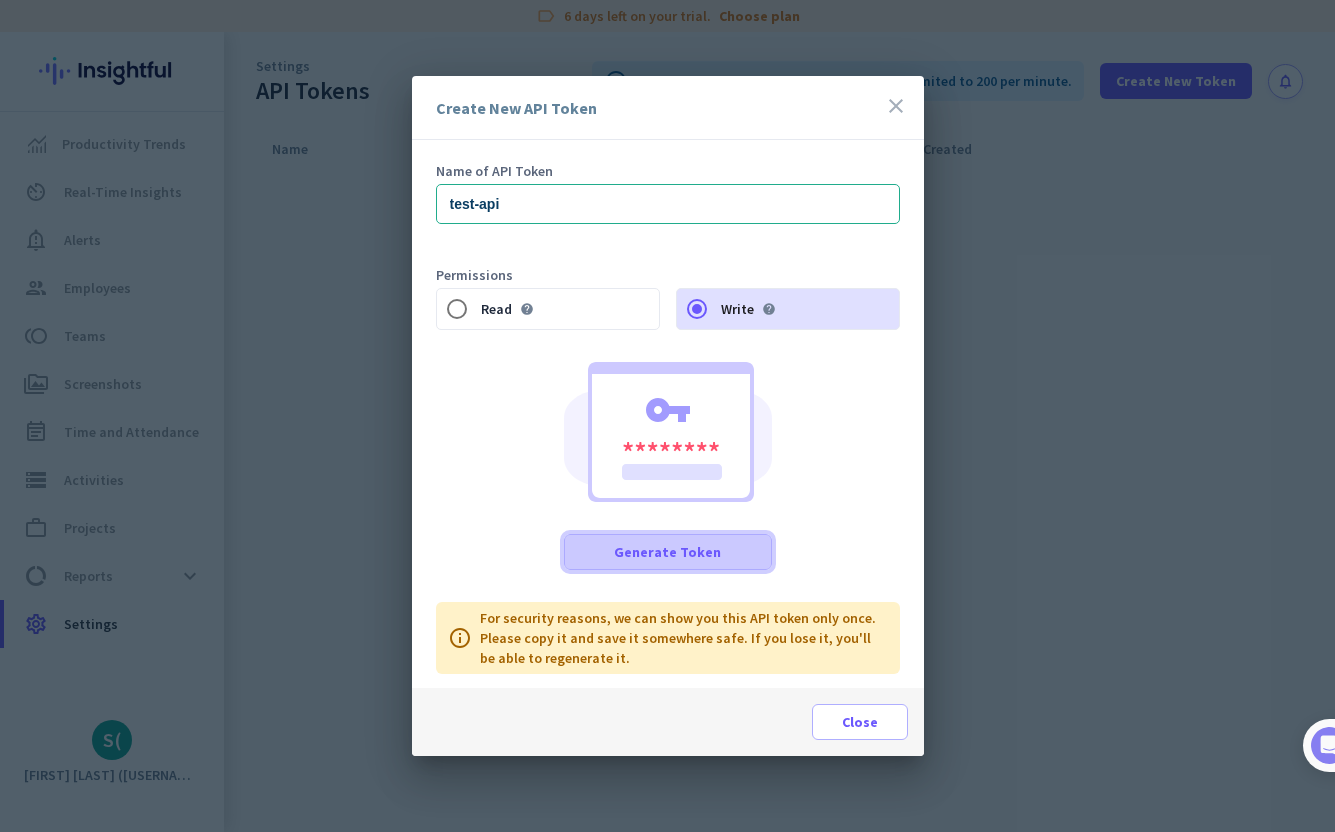 click on "Generate Token" at bounding box center (667, 552) 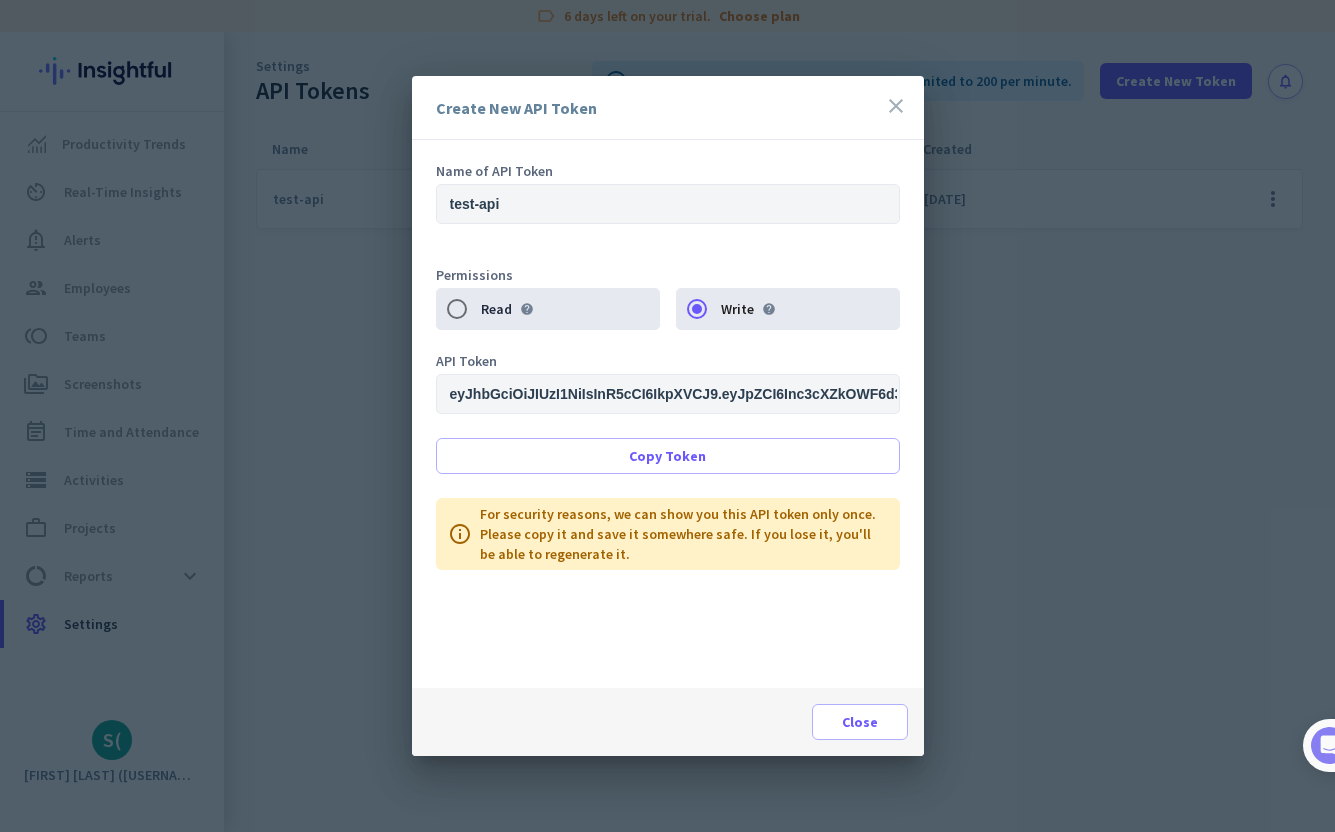 click on "eyJhbGciOiJIUzI1NiIsInR5cCI6IkpXVCJ9.eyJpZCI6Inc3cXZkOWF6d3BpdzUzNiIsImFjY291bnRJZCI6InctaHJ0OWtza2xleG5jaiIsIm9yZ2FuaXphdGlvbklkIjoid2VteHVvc2JoZG5pcm5fIiwidHlwZSI6InVzZXIiLCJ1c2VyVHlwZSI6ImFwaSIsInZlcnNpb24iOjIsImlhdCI6MTc1NDU5Nzc3NiwiZXhwIjozMTcyOTkwNDAxNzYsImF1ZCI6WyJQUk9EIl0sImlzcyI6IlBST0QifQ.spCSwQlmrEXFtAaHo4qcgYihTda1L4xNiIGneNegp4Q" at bounding box center [668, 394] 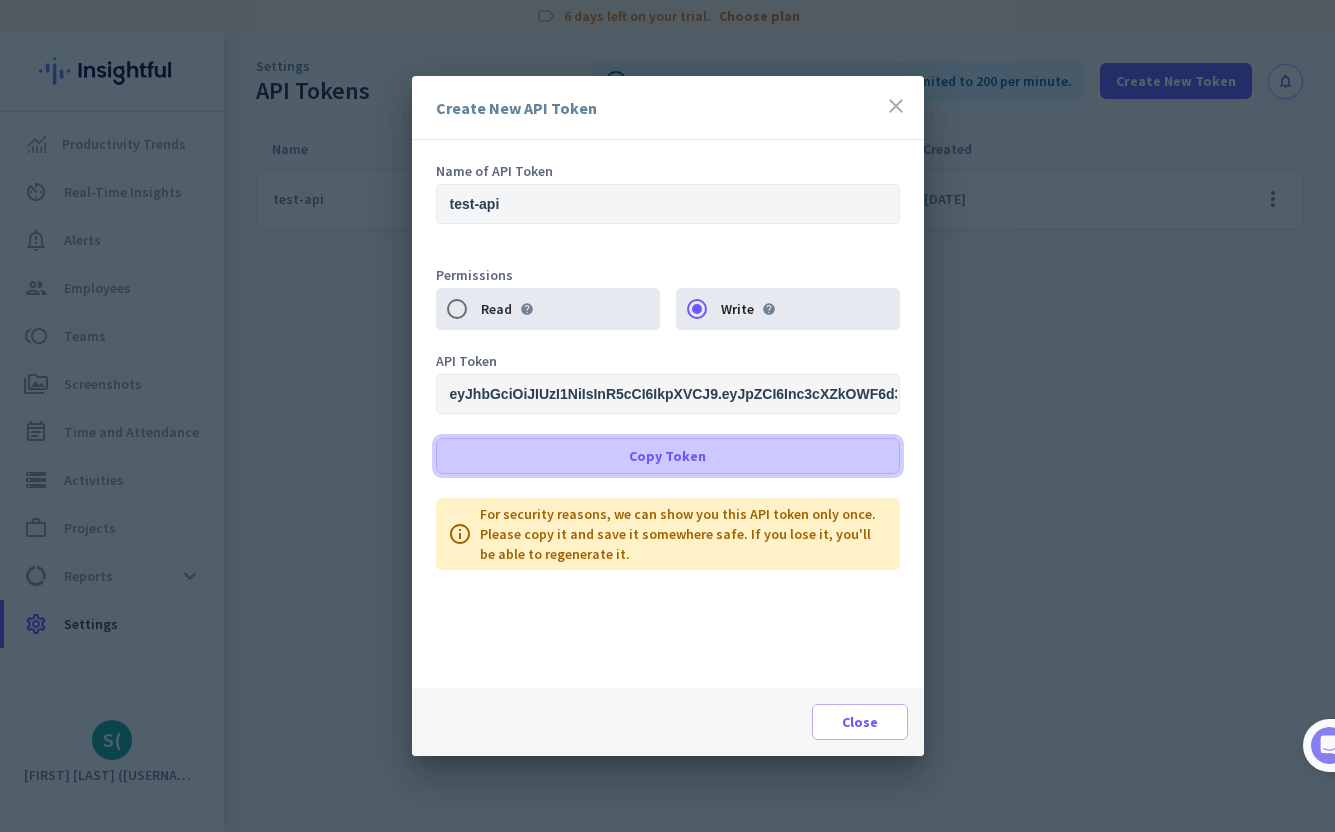 click on "Copy Token" at bounding box center (667, 456) 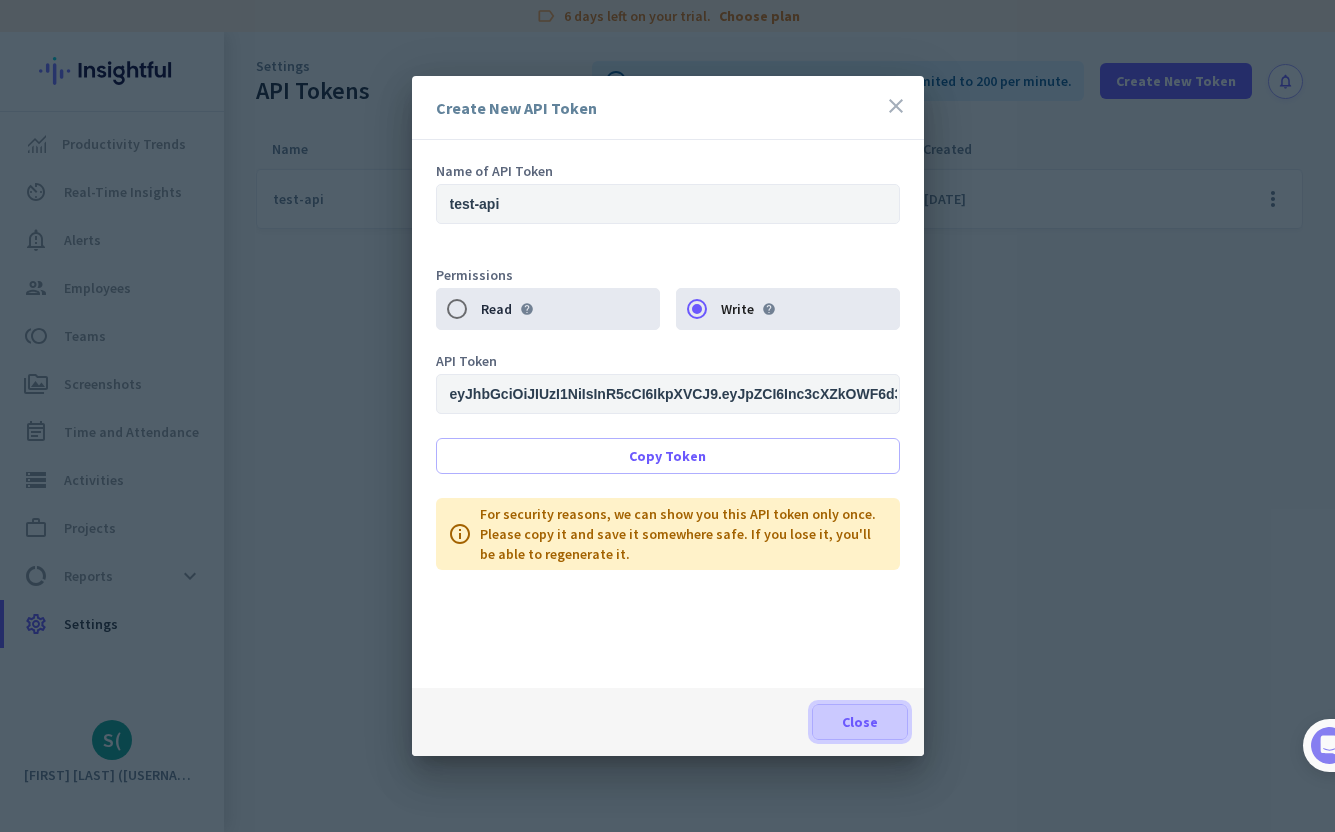click at bounding box center (860, 722) 